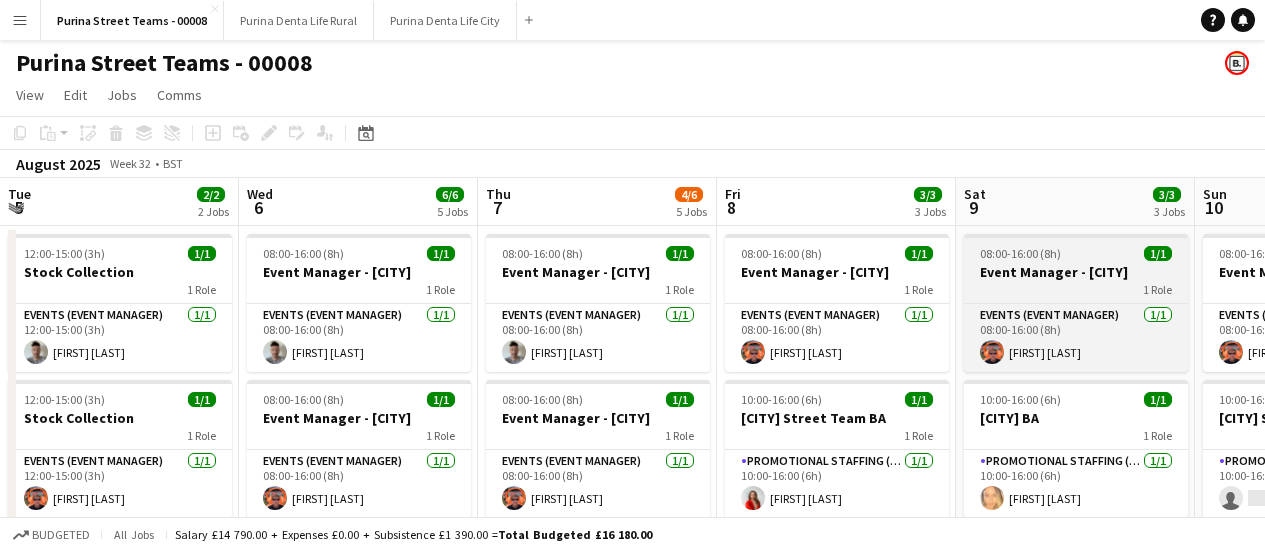 scroll, scrollTop: 0, scrollLeft: 0, axis: both 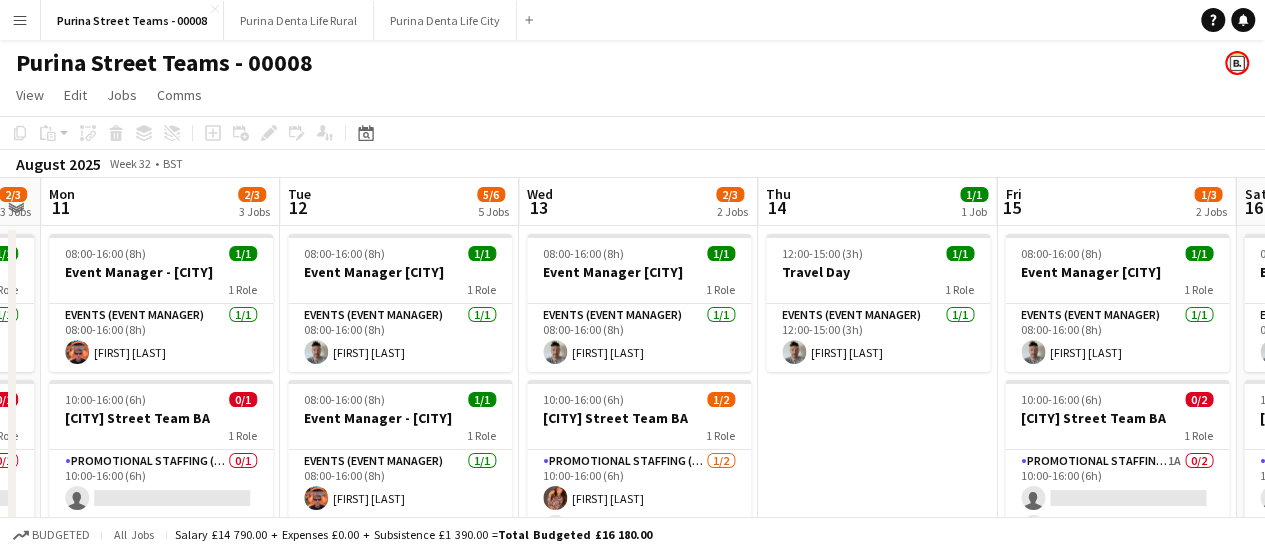 drag, startPoint x: 1059, startPoint y: 400, endPoint x: 257, endPoint y: 357, distance: 803.1519 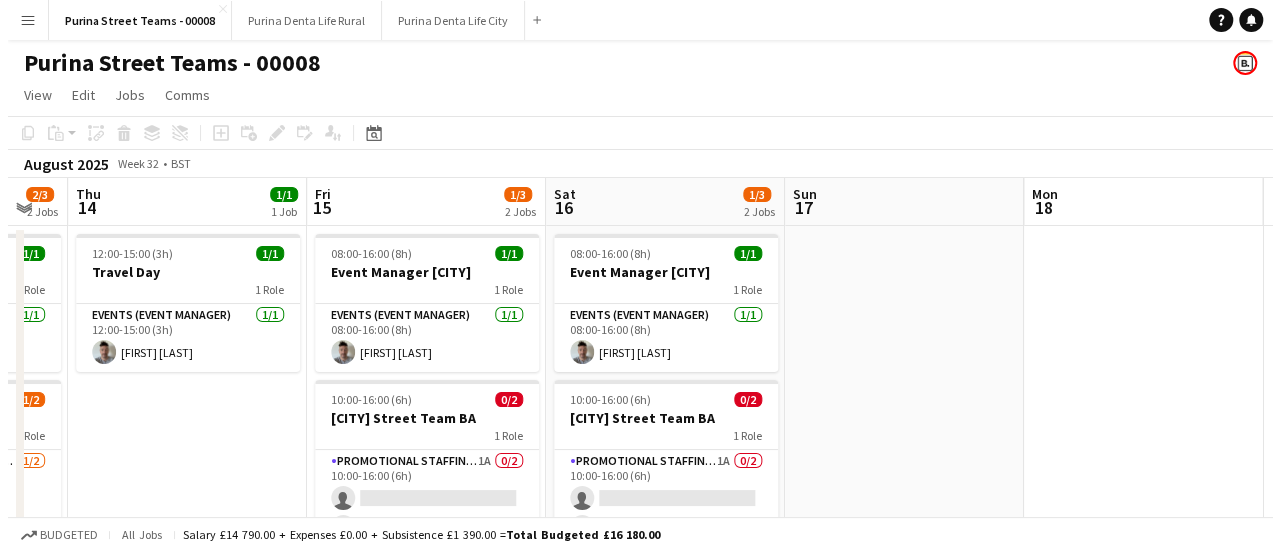 scroll, scrollTop: 0, scrollLeft: 729, axis: horizontal 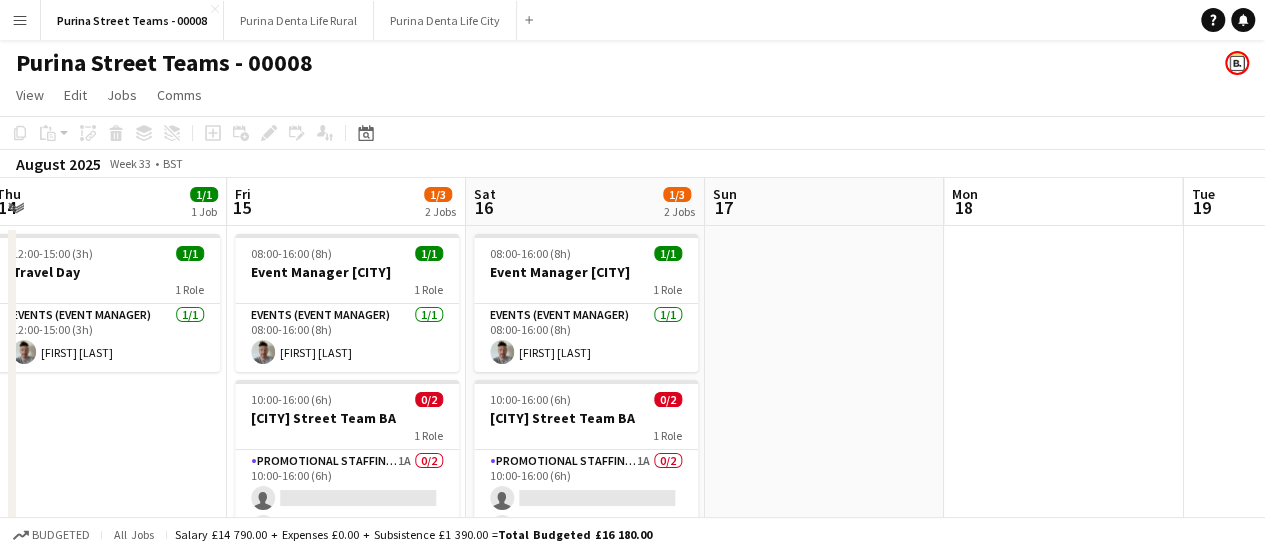 drag, startPoint x: 976, startPoint y: 365, endPoint x: 206, endPoint y: 349, distance: 770.1662 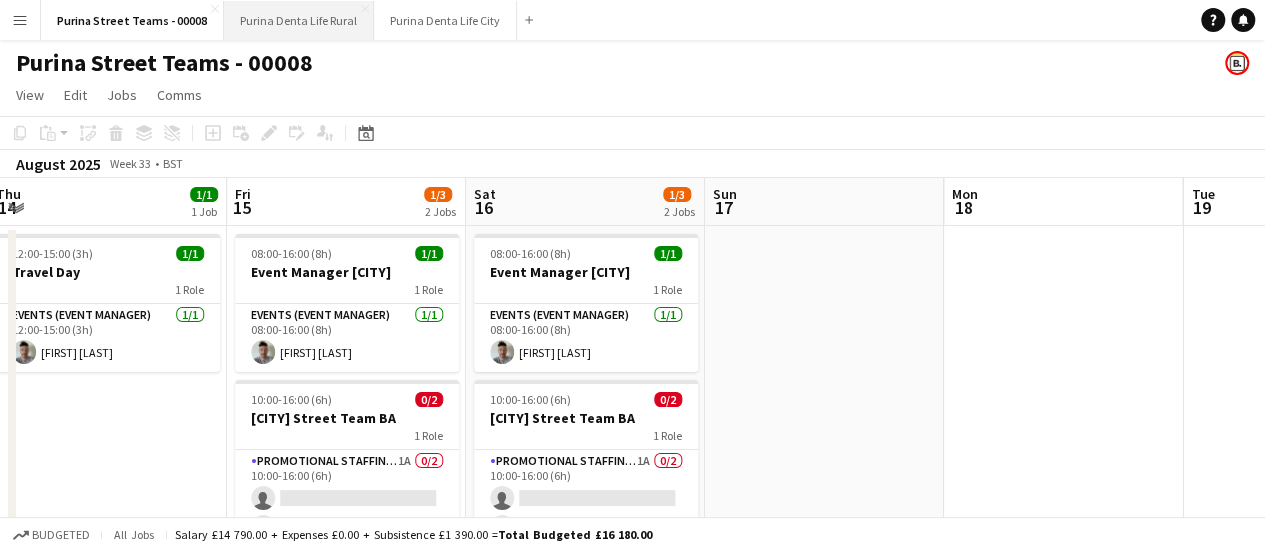 click on "Purina Denta Life Rural
Close" at bounding box center [299, 20] 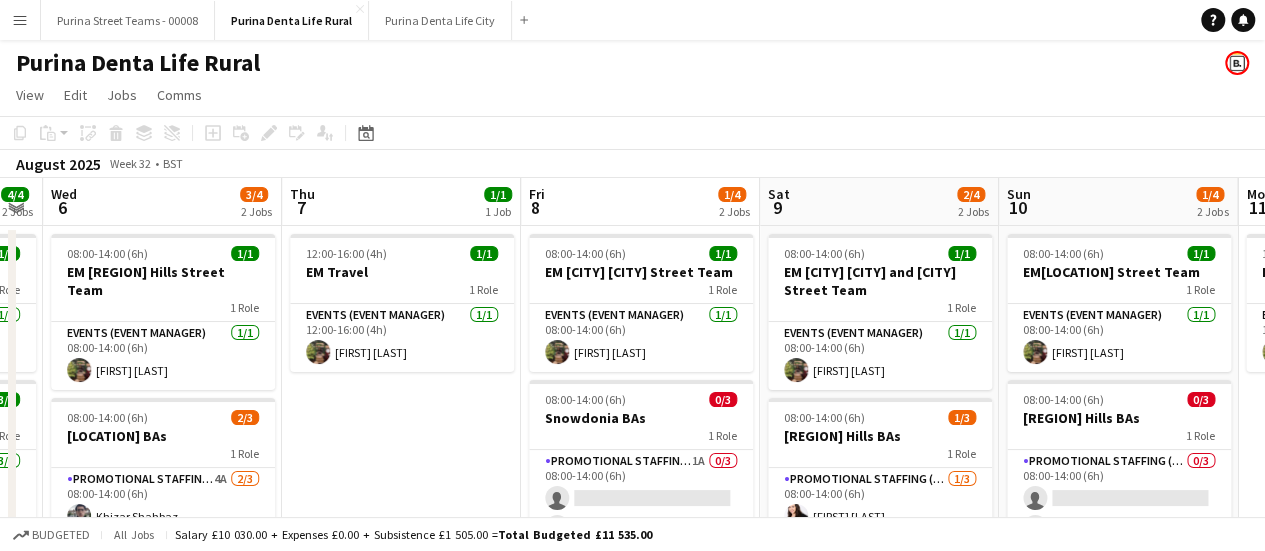 drag, startPoint x: 982, startPoint y: 369, endPoint x: 1012, endPoint y: 378, distance: 31.320919 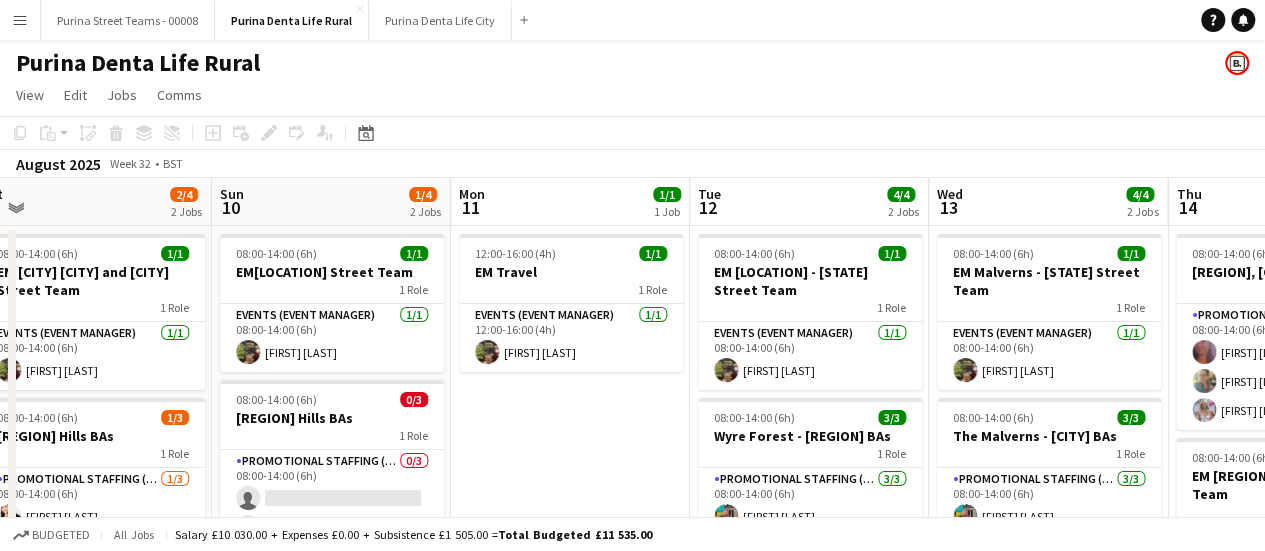 drag, startPoint x: 1193, startPoint y: 383, endPoint x: 456, endPoint y: 368, distance: 737.15265 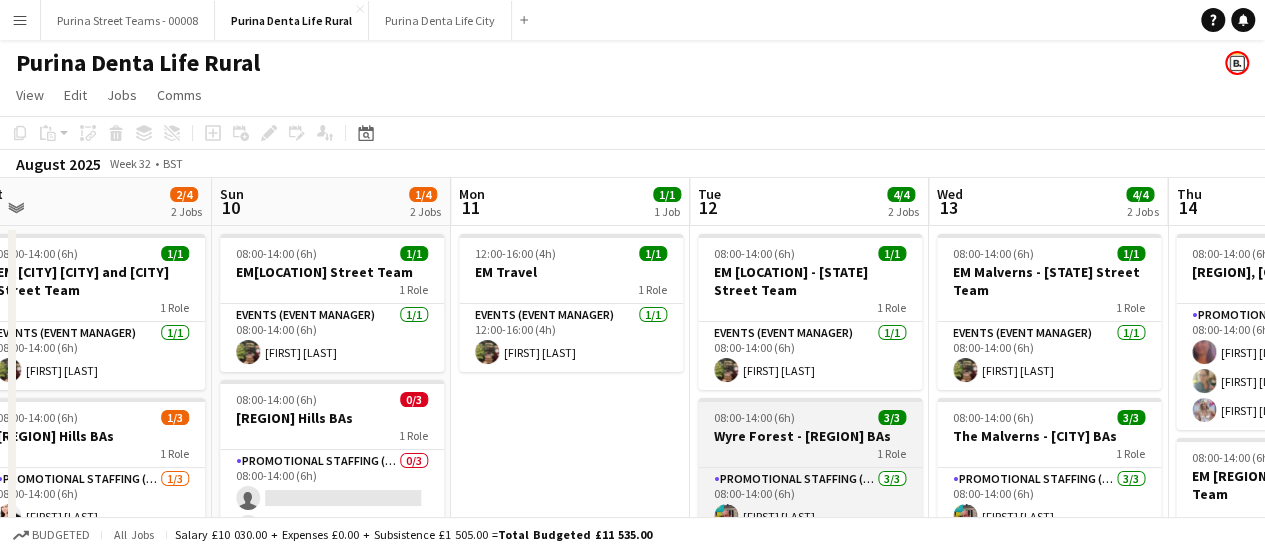 scroll, scrollTop: 0, scrollLeft: 724, axis: horizontal 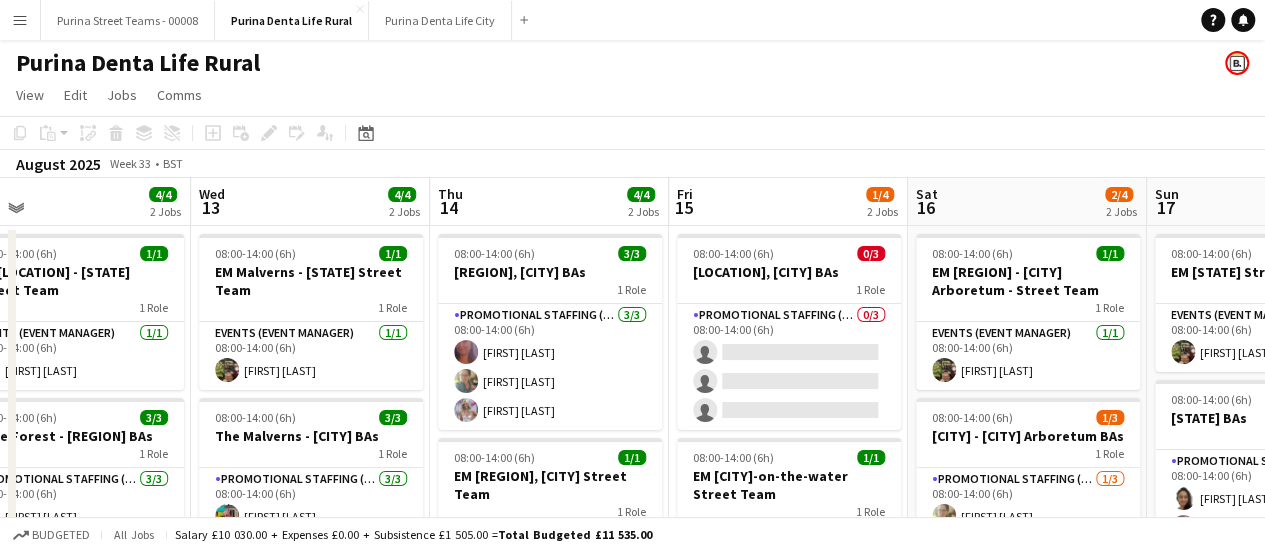 drag, startPoint x: 1165, startPoint y: 373, endPoint x: 457, endPoint y: 365, distance: 708.04517 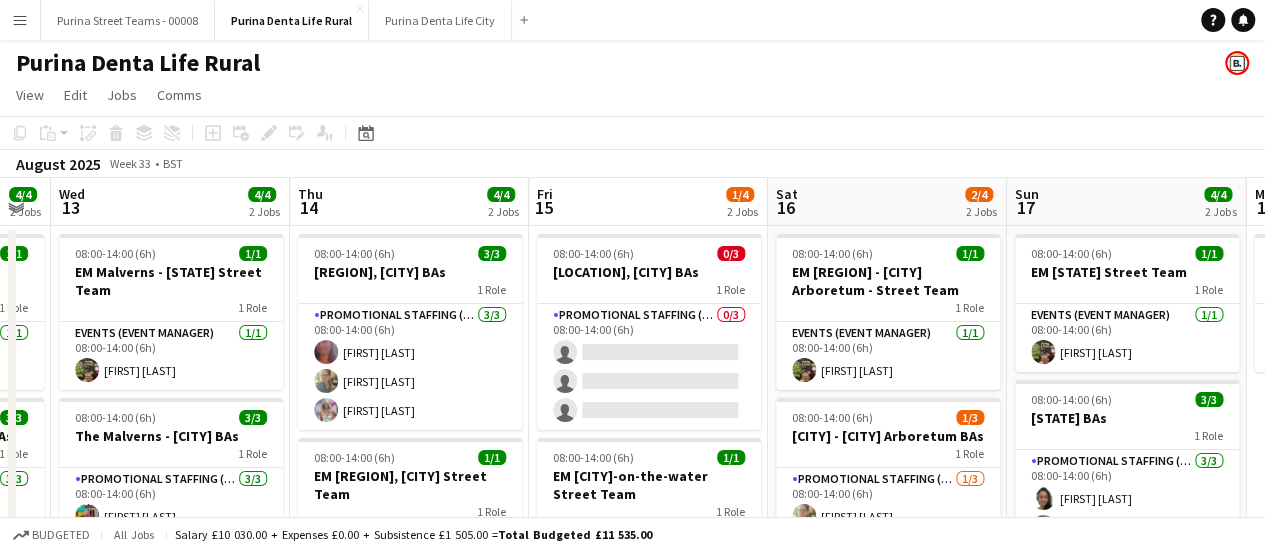 scroll, scrollTop: 0, scrollLeft: 840, axis: horizontal 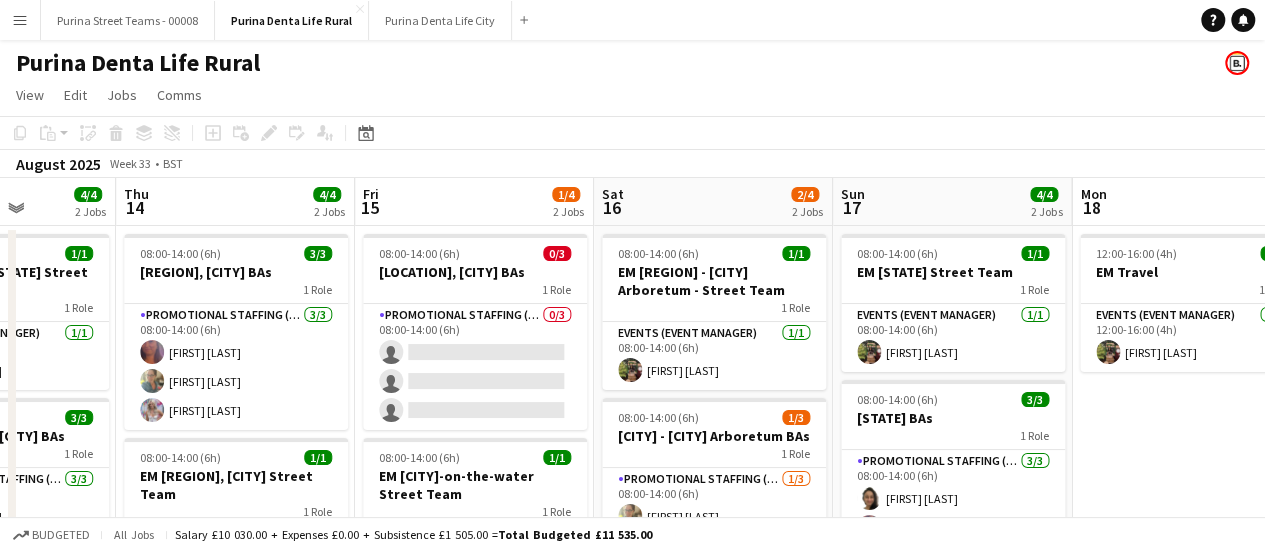 drag, startPoint x: 1032, startPoint y: 364, endPoint x: 858, endPoint y: 361, distance: 174.02586 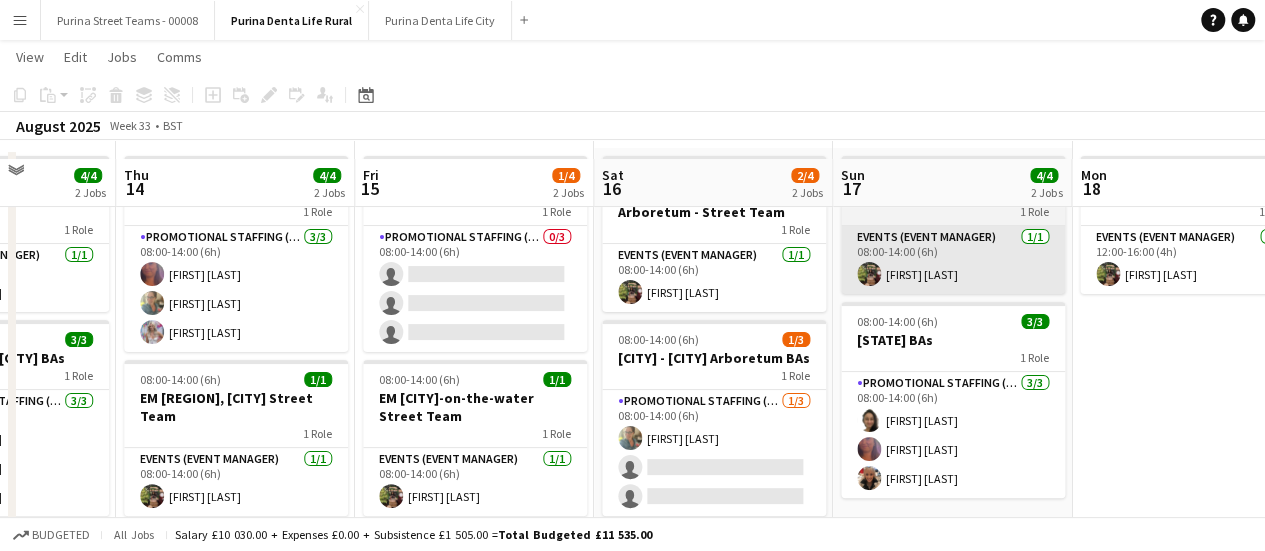 scroll, scrollTop: 100, scrollLeft: 0, axis: vertical 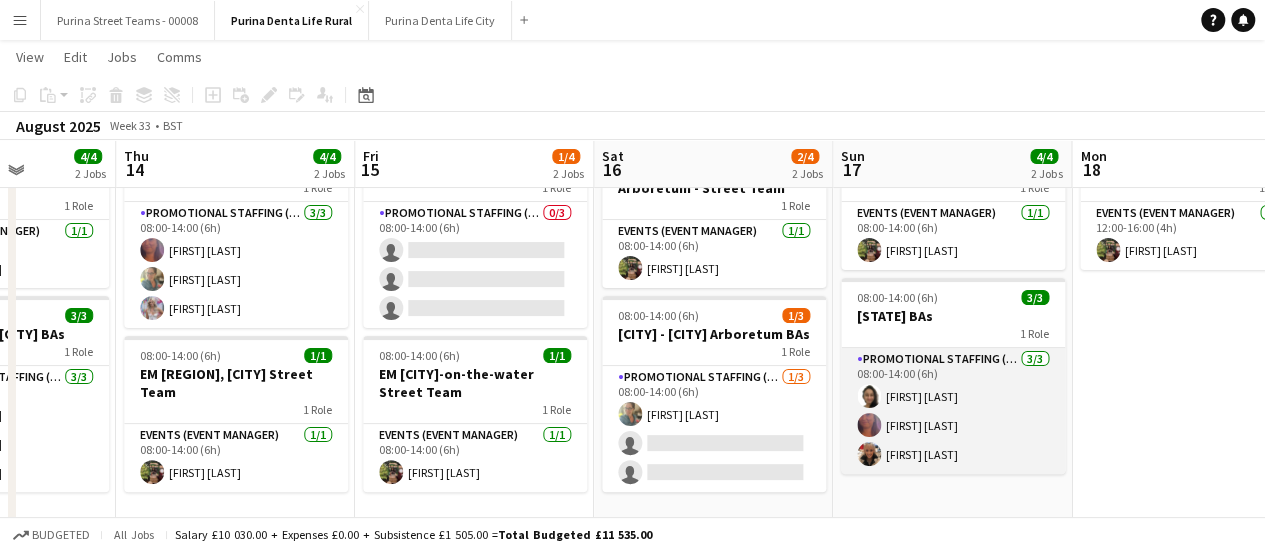 click on "Promotional Staffing (Brand Ambassadors)   3/3   08:00-14:00 (6h)
[FIRST] [LAST] [FIRST] [LAST] [FIRST] [LAST]" at bounding box center [953, 411] 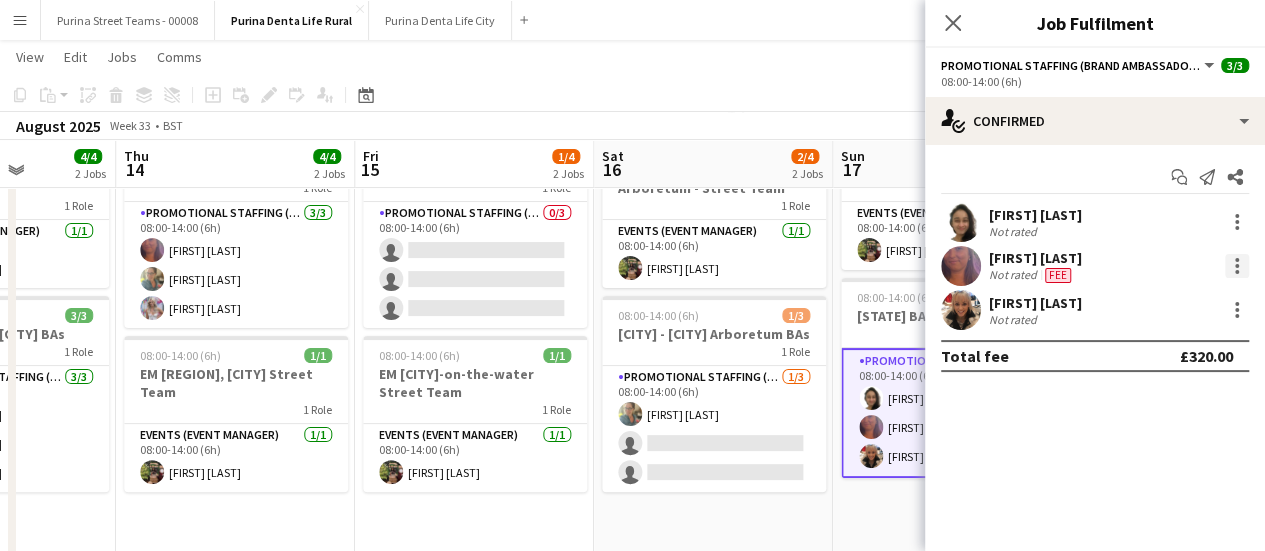 click at bounding box center (1237, 266) 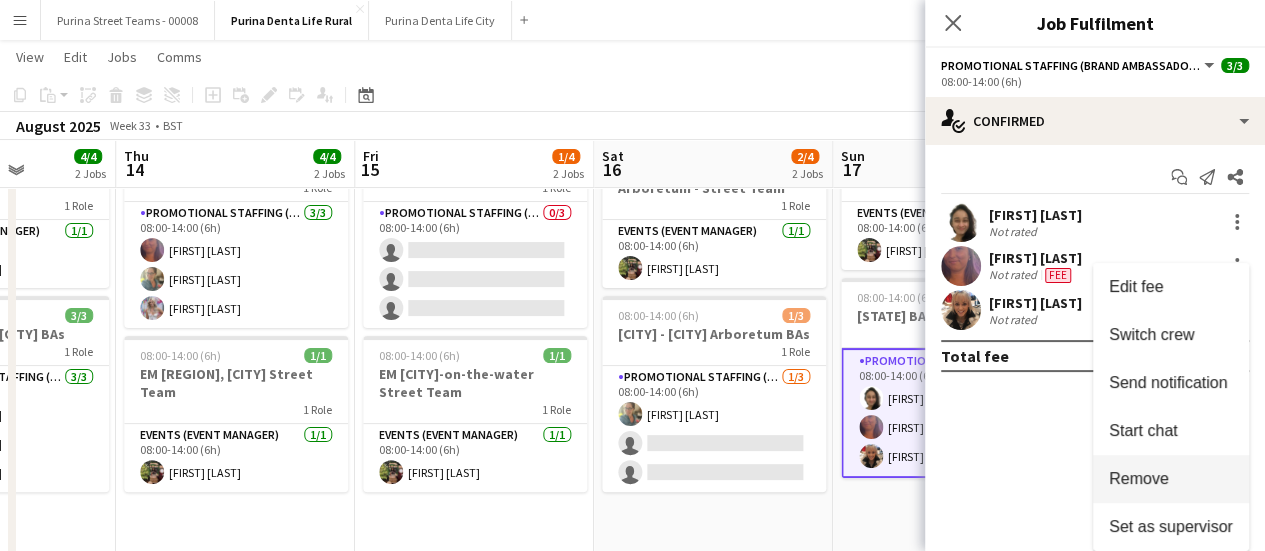 click on "Remove" at bounding box center [1139, 478] 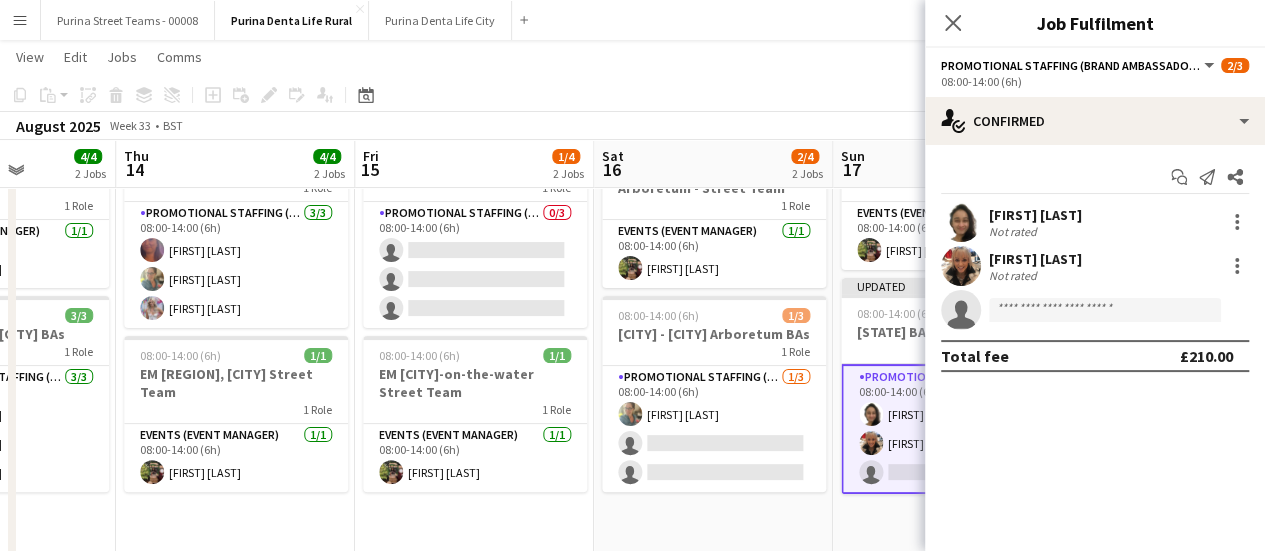 click on "Copy
Paste
Paste   Ctrl+V Paste with crew  Ctrl+Shift+V
Paste linked Job
Delete
Group
Ungroup
Add job
Add linked Job
Edit
Edit linked Job
Applicants
Date picker
AUG 2025 AUG 2025 Monday M Tuesday T Wednesday W Thursday T Friday F Saturday S Sunday S  AUG   1   2   3   4   5   6   7   8   9   10   11   12   13   14   15   16   17   18   19   20   21   22   23   24   25   26   27   28   29   30   31
Comparison range
Comparison range
Today" 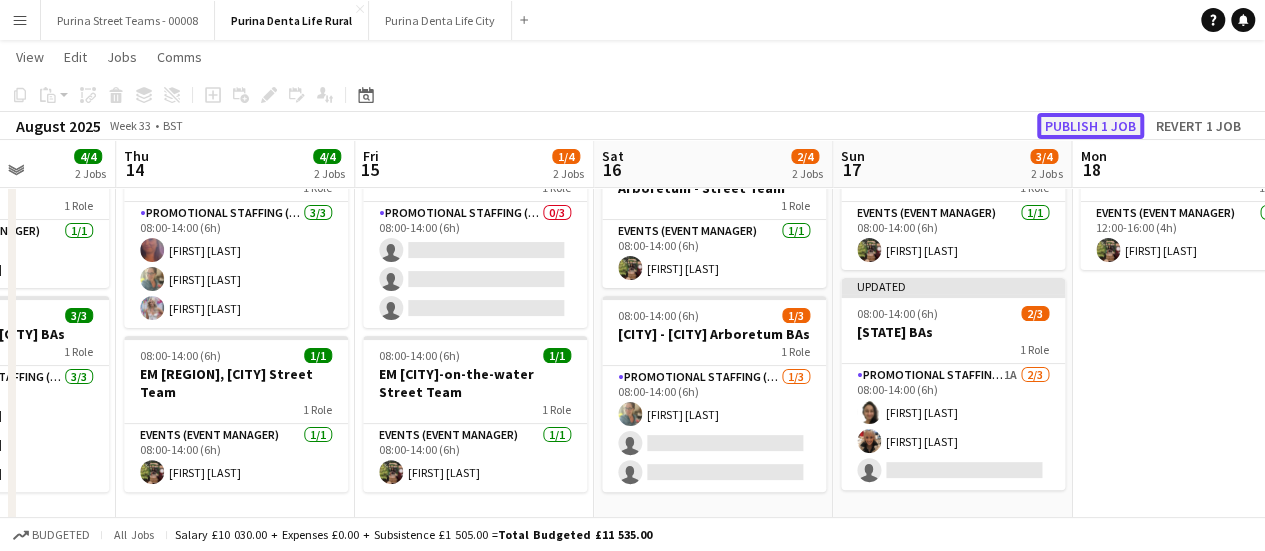 click on "Publish 1 job" 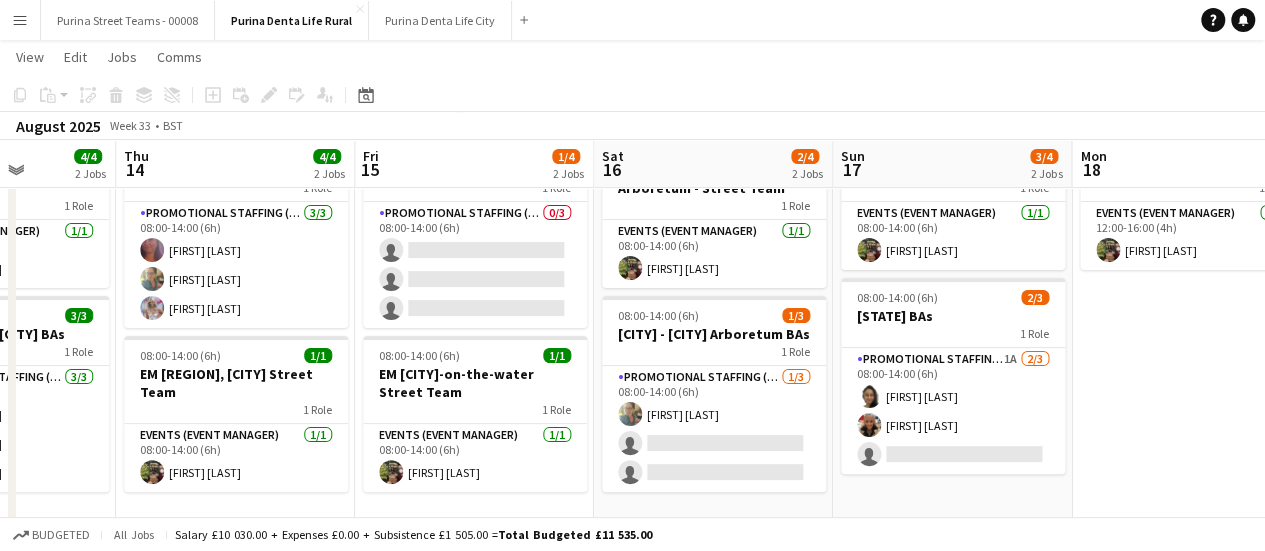 drag, startPoint x: 829, startPoint y: 289, endPoint x: 1078, endPoint y: 291, distance: 249.00803 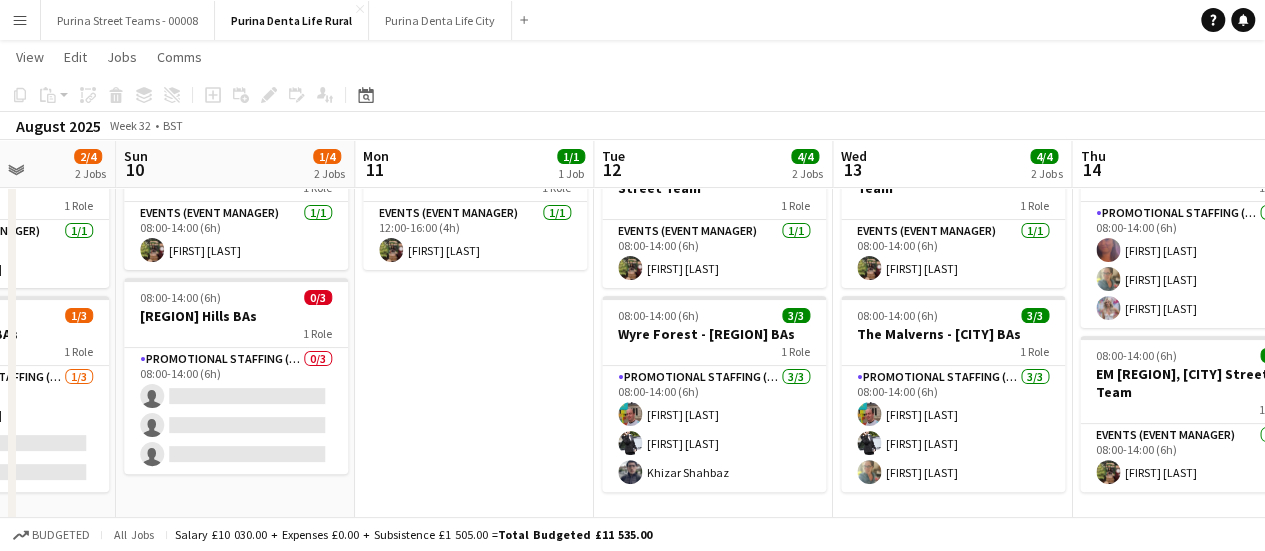 scroll, scrollTop: 0, scrollLeft: 553, axis: horizontal 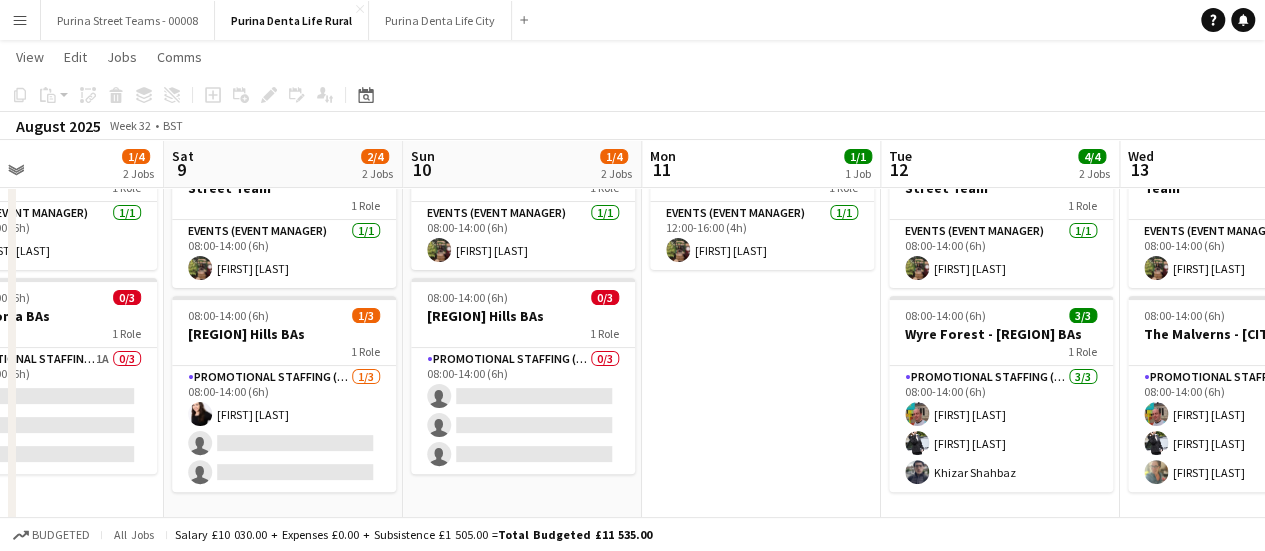 click on "Wed   6   3/4   2 Jobs   Thu   7   1/1   1 Job   Fri   8   1/4   2 Jobs   Sat   9   2/4   2 Jobs   Sun   10   1/4   2 Jobs   Mon   11   1/1   1 Job   Tue   12   4/4   2 Jobs   Wed   13   4/4   2 Jobs   Thu   14   4/4   2 Jobs   Fri   15   1/4   2 Jobs   Sat   16   2/4   2 Jobs      08:00-14:00 (6h)    1/1   EM [REGION] Hills Street Team   1 Role   Events (Event Manager)   1/1   08:00-14:00 (6h)
[FIRST] [LAST]     08:00-14:00 (6h)    2/3   [REGION] Hills BAs   1 Role   Promotional Staffing (Brand Ambassadors)   4A   2/3   08:00-14:00 (6h)
[FIRST] [LAST] [FIRST] [LAST]
single-neutral-actions
12:00-16:00 (4h)    1/1   EM Travel   1 Role   Events (Event Manager)   1/1   12:00-16:00 (4h)
[FIRST] [LAST]     08:00-14:00 (6h)    1/1   EM Snowdonia Mount Snowdon Street Team   1 Role   Events (Event Manager)   1/1   08:00-14:00 (6h)
[FIRST] [LAST]     08:00-14:00 (6h)    0/3   Snowdonia  BAs   1 Role   Promotional Staffing (Brand Ambassadors)   1A   0/3   08:00-14:00 (6h)" at bounding box center (632, 272) 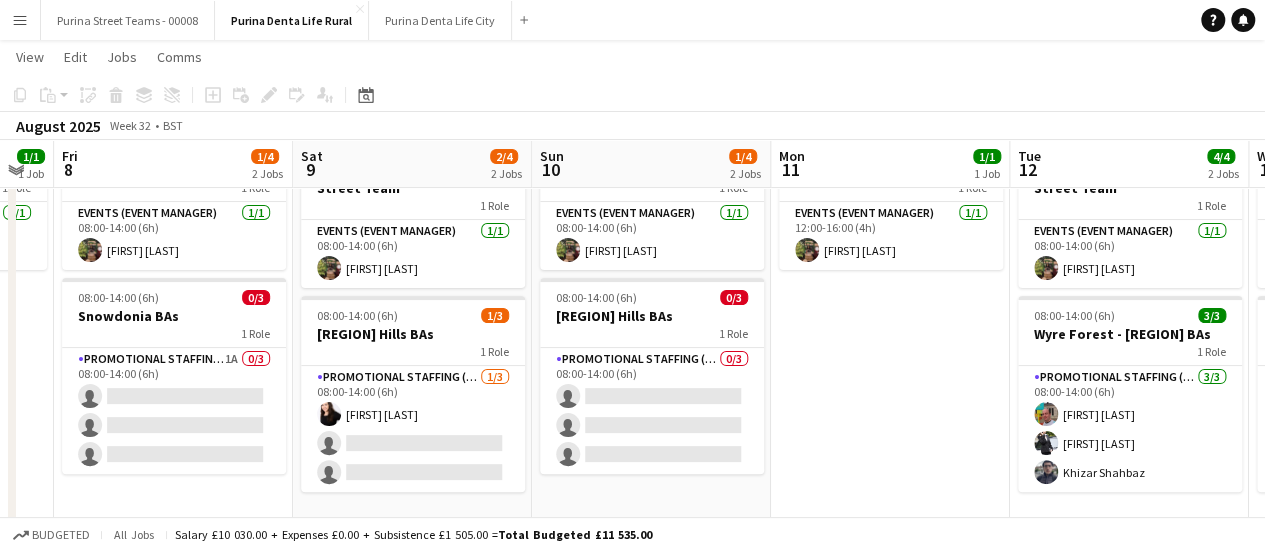 drag, startPoint x: 832, startPoint y: 359, endPoint x: 1126, endPoint y: 321, distance: 296.44562 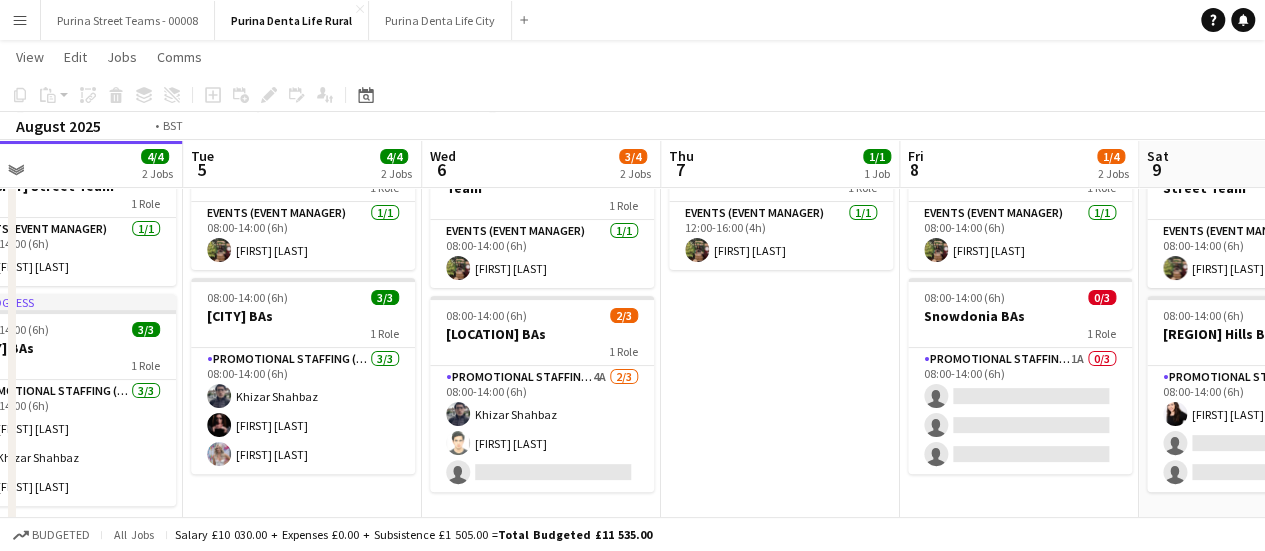 drag, startPoint x: 732, startPoint y: 313, endPoint x: 1129, endPoint y: 311, distance: 397.00504 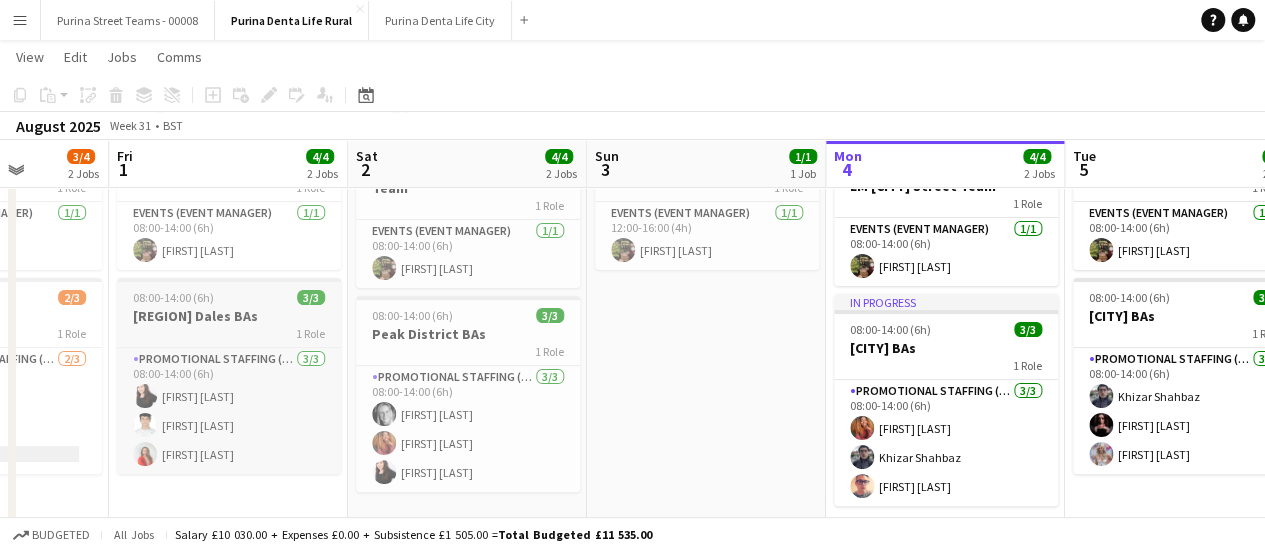drag, startPoint x: 476, startPoint y: 347, endPoint x: 329, endPoint y: 323, distance: 148.9463 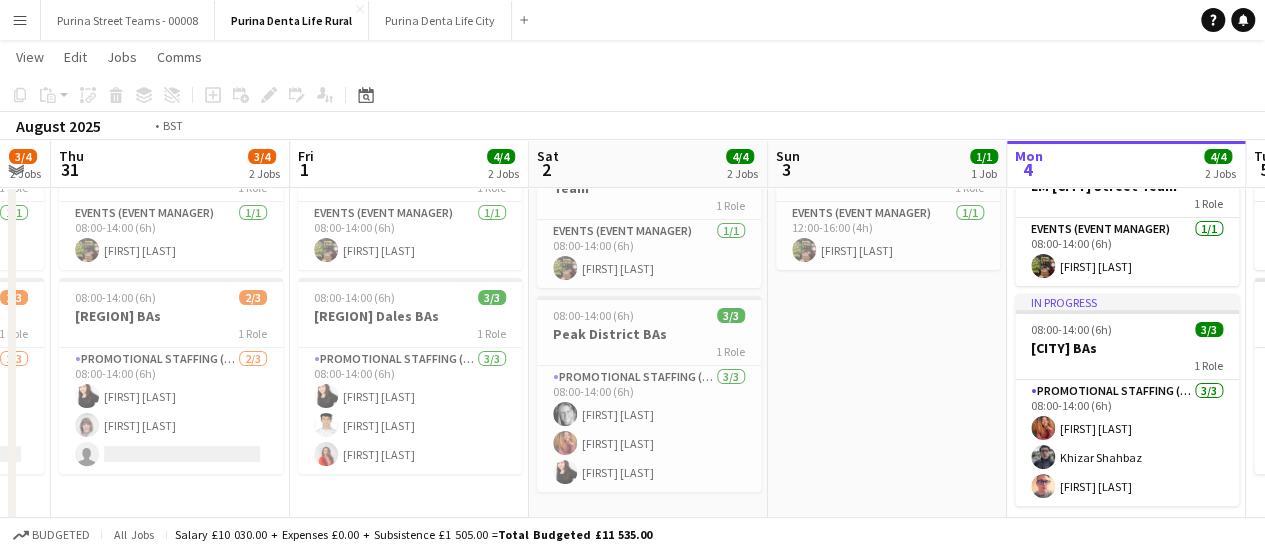 drag, startPoint x: 662, startPoint y: 314, endPoint x: 1240, endPoint y: 301, distance: 578.1462 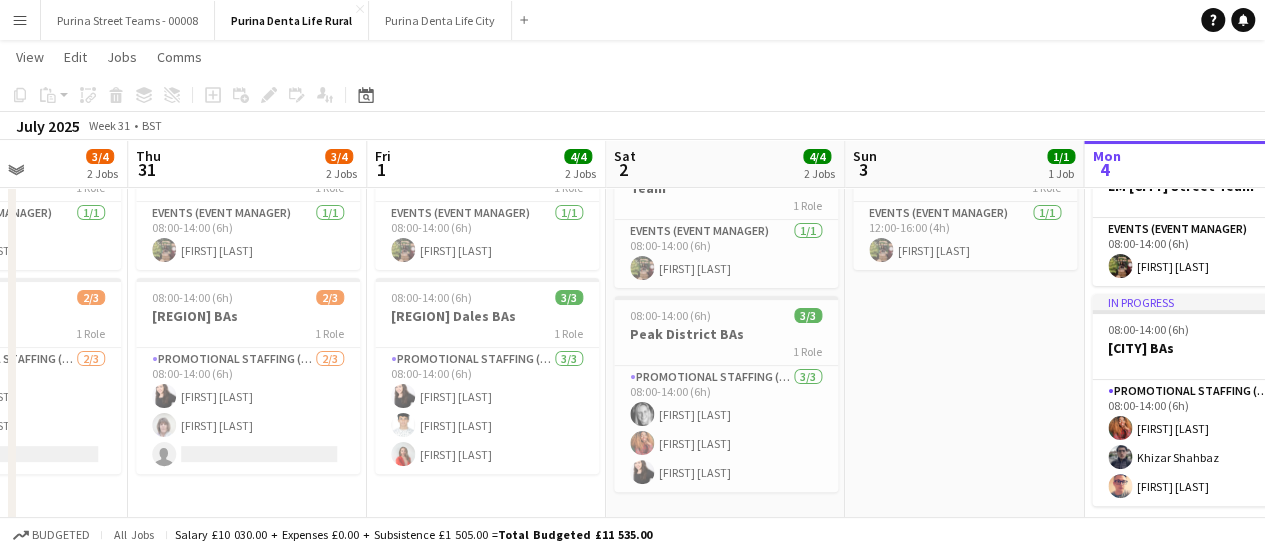 drag, startPoint x: 818, startPoint y: 339, endPoint x: 294, endPoint y: 344, distance: 524.02386 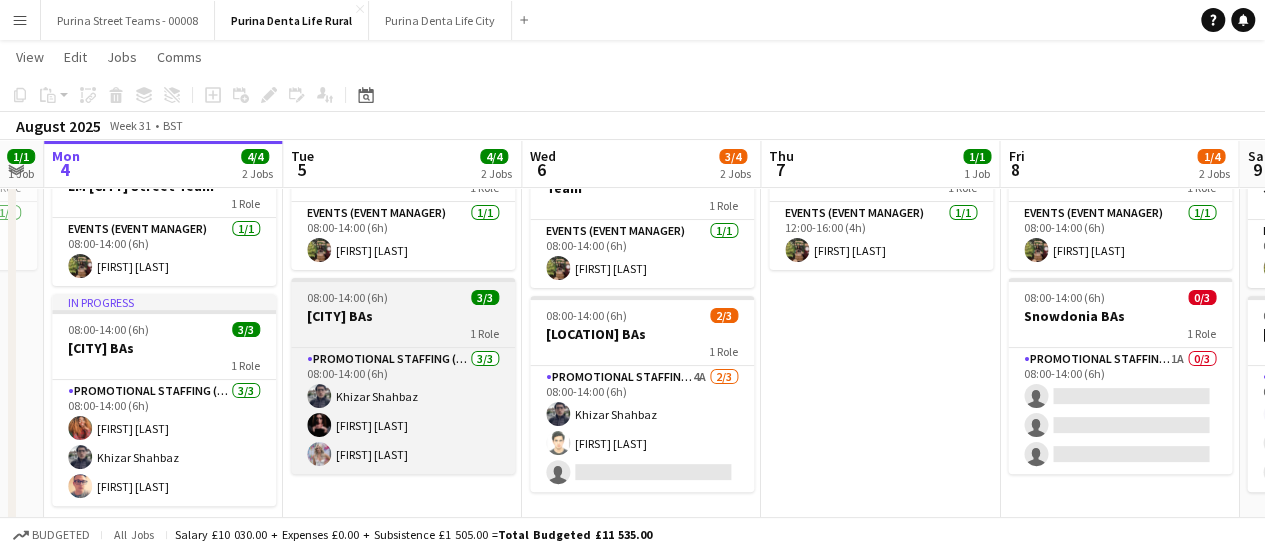drag, startPoint x: 495, startPoint y: 332, endPoint x: 630, endPoint y: 323, distance: 135.29967 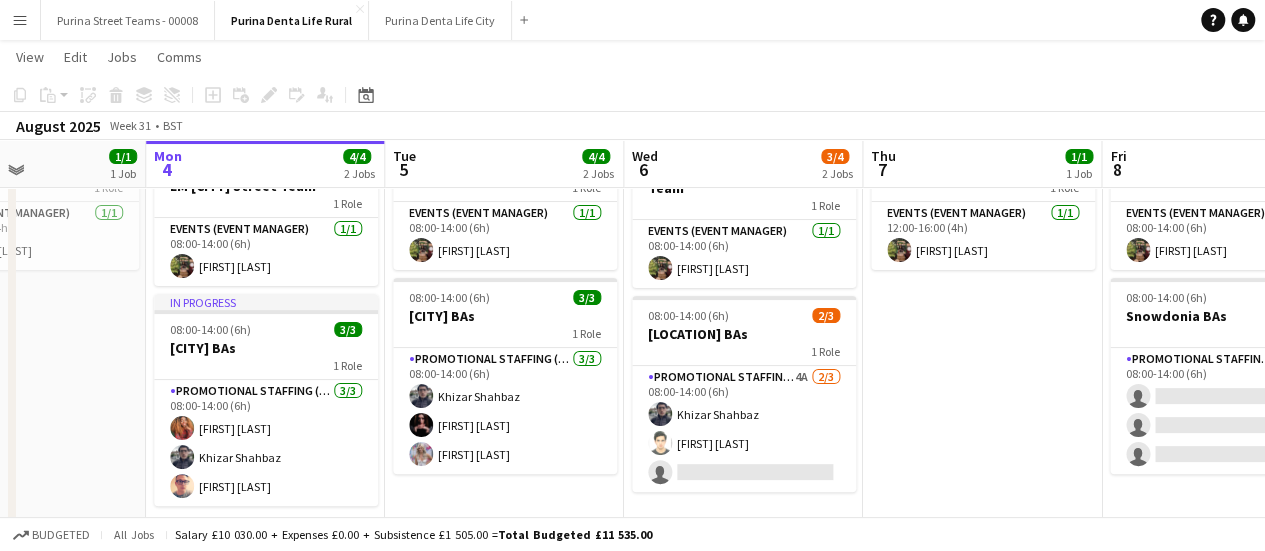 drag, startPoint x: 1132, startPoint y: 433, endPoint x: 940, endPoint y: 390, distance: 196.7562 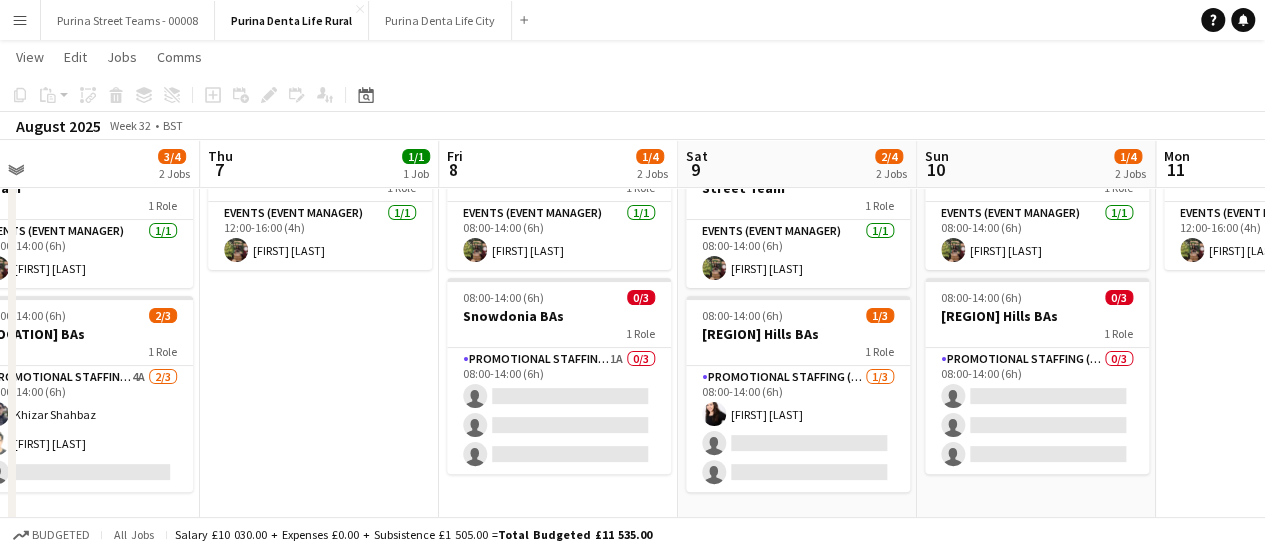scroll, scrollTop: 0, scrollLeft: 555, axis: horizontal 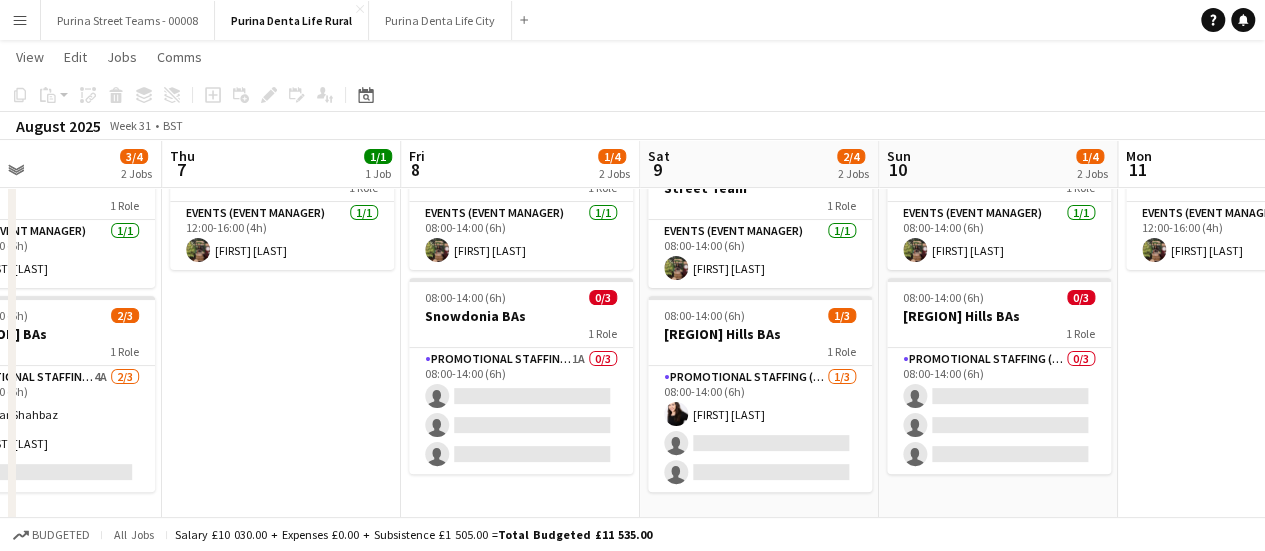 drag, startPoint x: 949, startPoint y: 392, endPoint x: 250, endPoint y: 432, distance: 700.14355 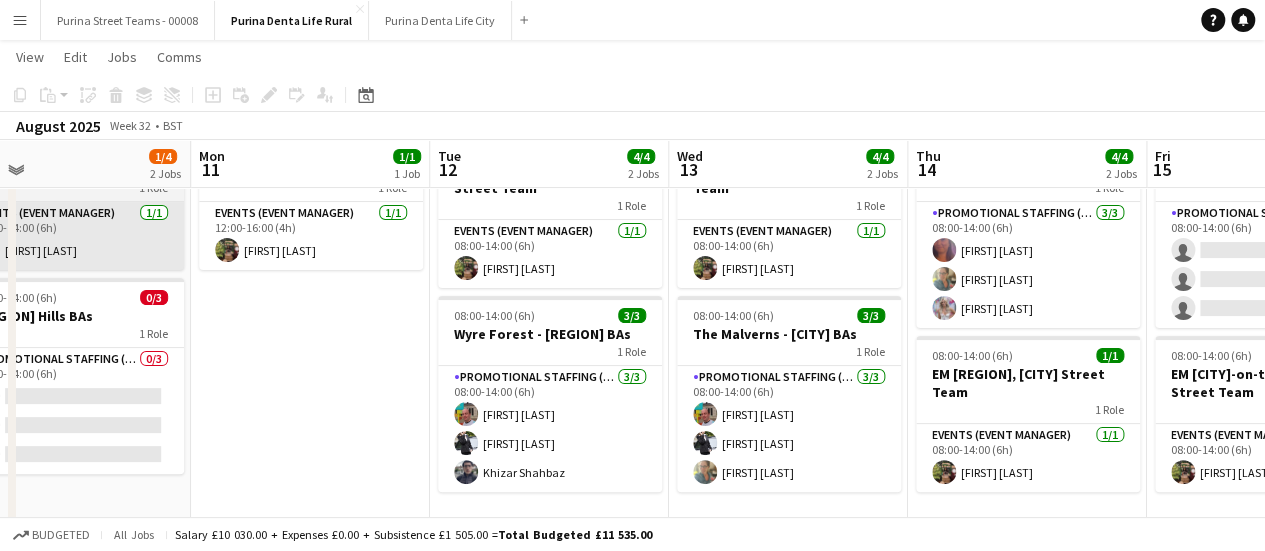 drag, startPoint x: 1170, startPoint y: 365, endPoint x: 531, endPoint y: 255, distance: 648.3988 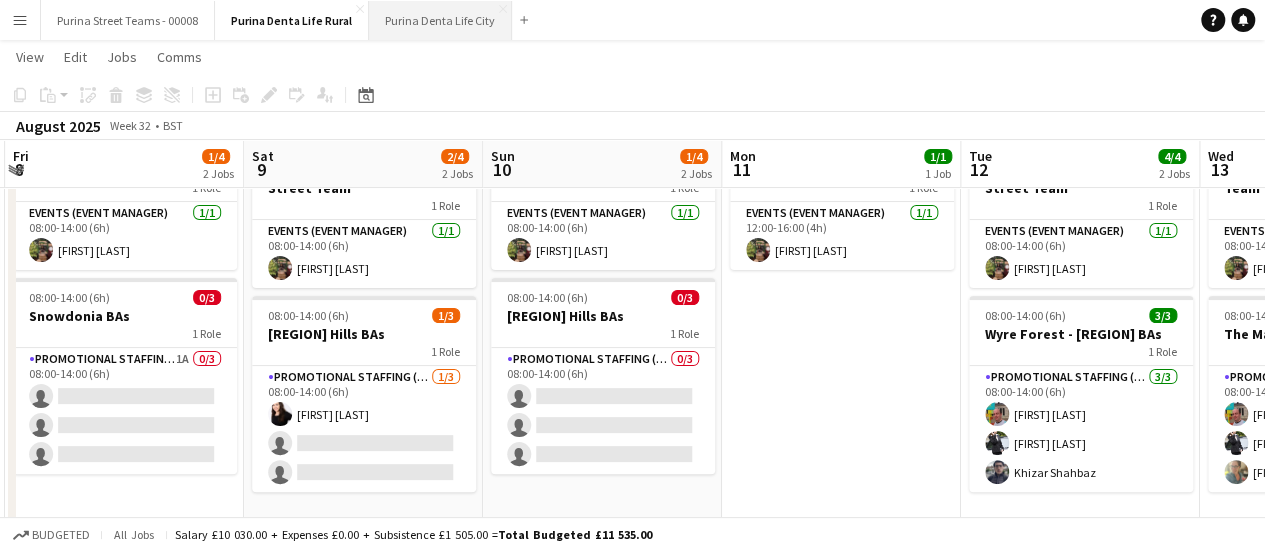 click on "Purina Denta Life City
Close" at bounding box center (440, 20) 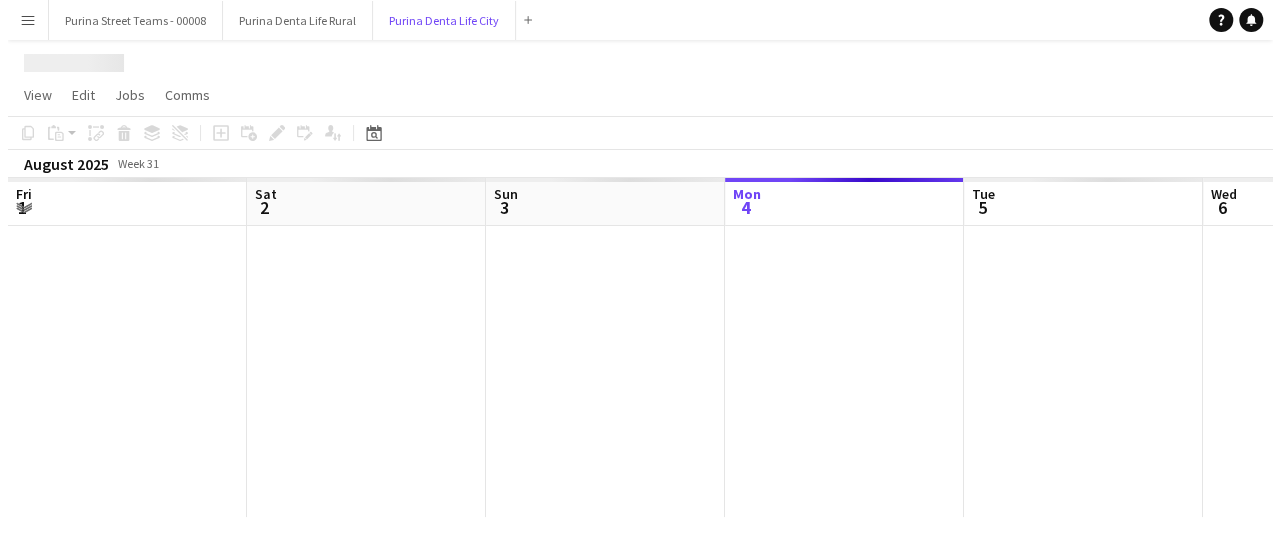 scroll, scrollTop: 0, scrollLeft: 0, axis: both 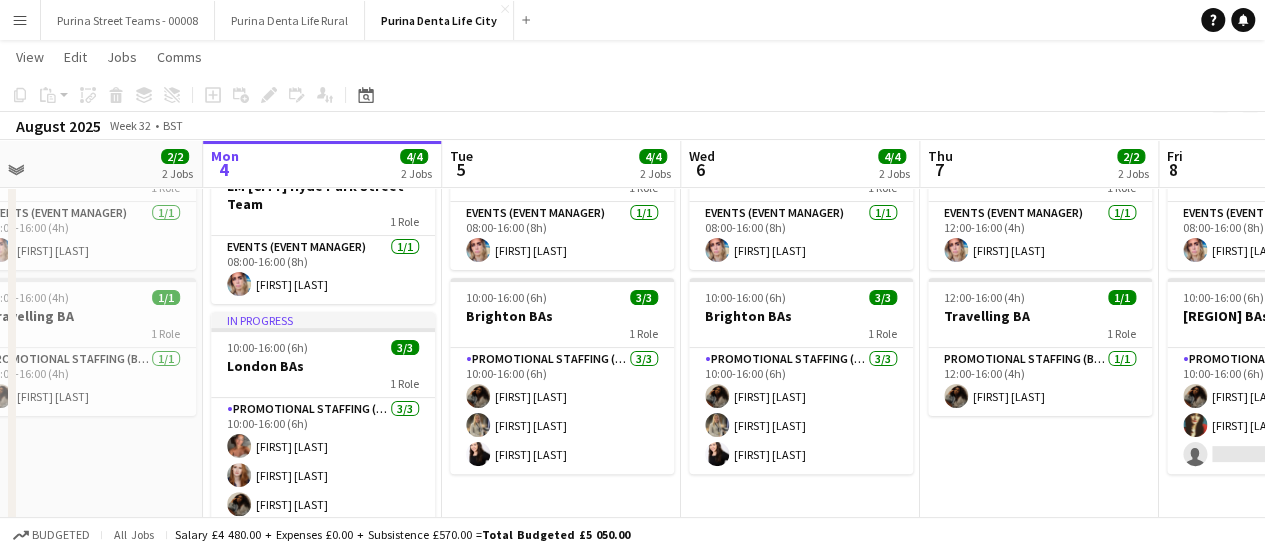 drag, startPoint x: 712, startPoint y: 365, endPoint x: 438, endPoint y: 382, distance: 274.52686 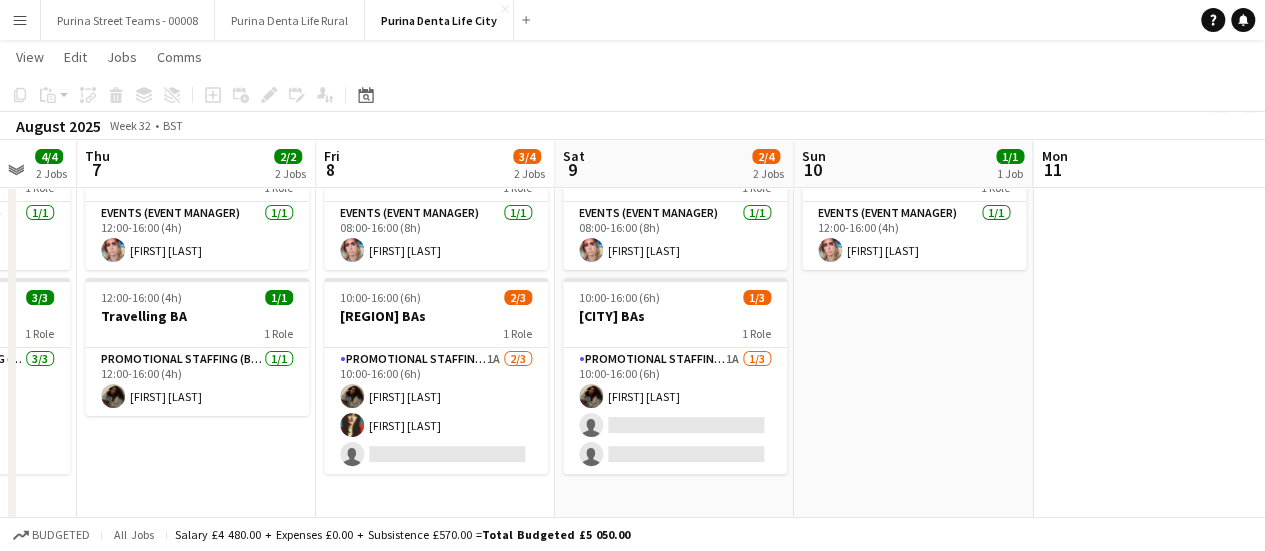 scroll, scrollTop: 0, scrollLeft: 908, axis: horizontal 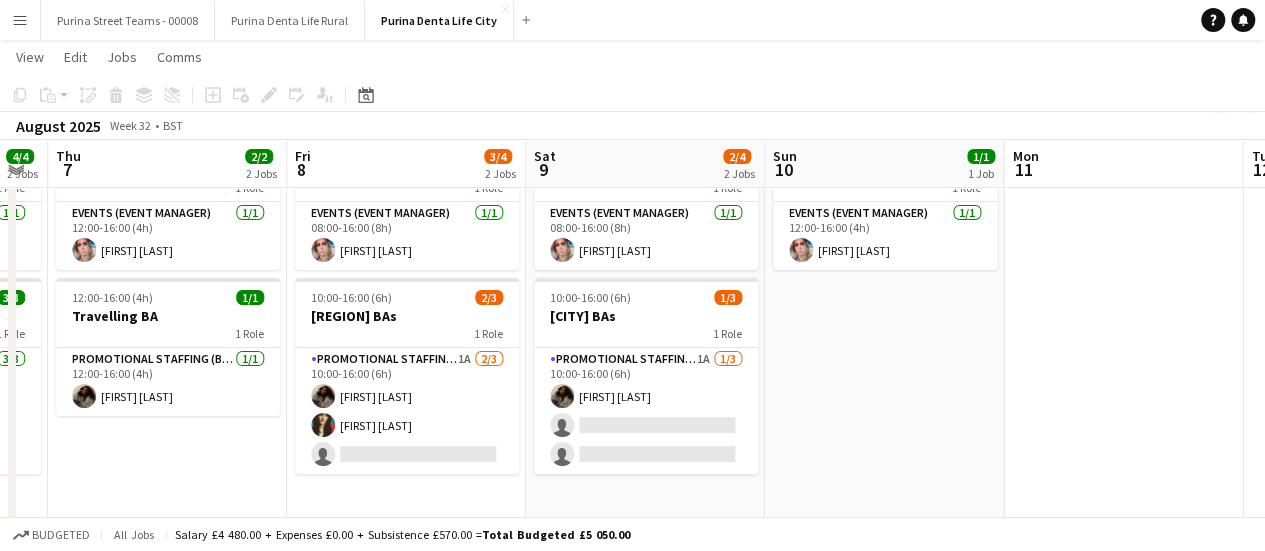 drag, startPoint x: 854, startPoint y: 377, endPoint x: 460, endPoint y: 376, distance: 394.00128 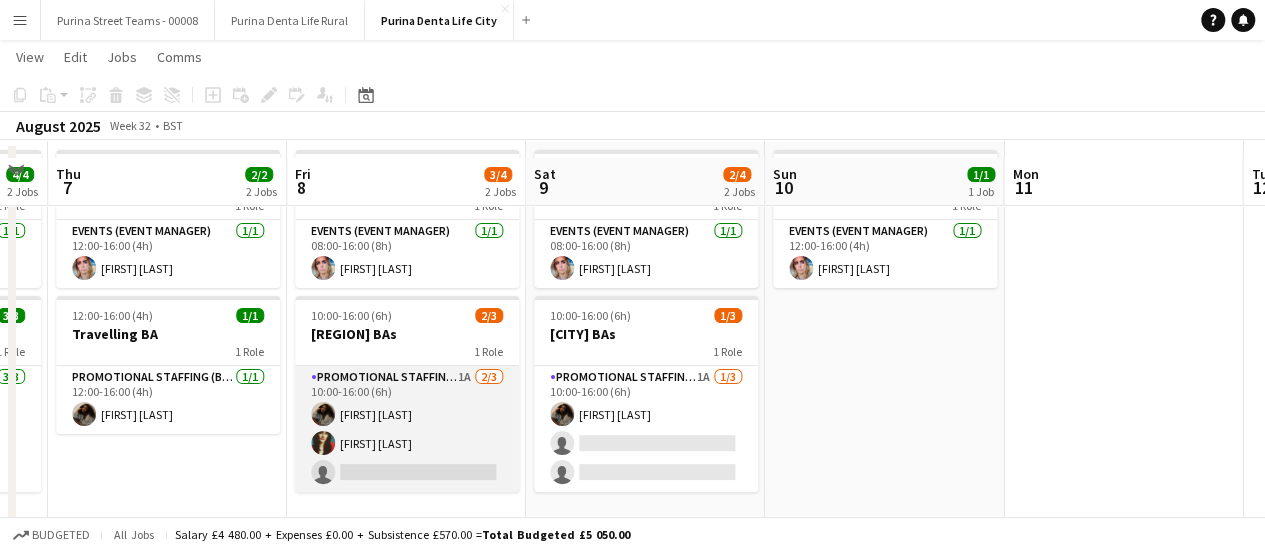 scroll, scrollTop: 100, scrollLeft: 0, axis: vertical 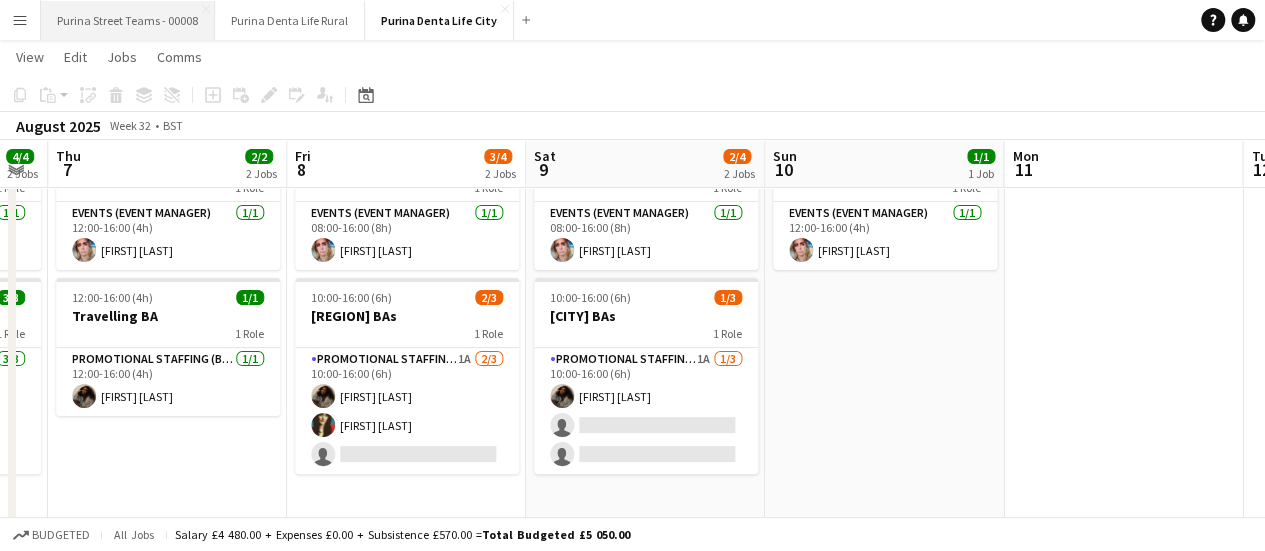 click on "Purina Street Teams - 00008
Close" at bounding box center (128, 20) 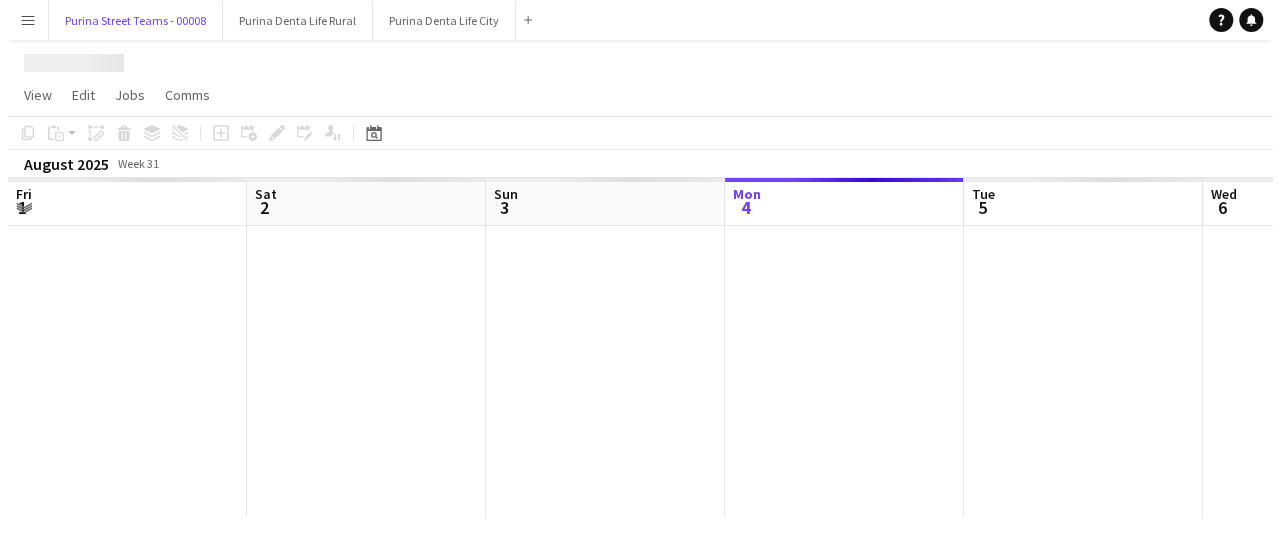 scroll, scrollTop: 0, scrollLeft: 0, axis: both 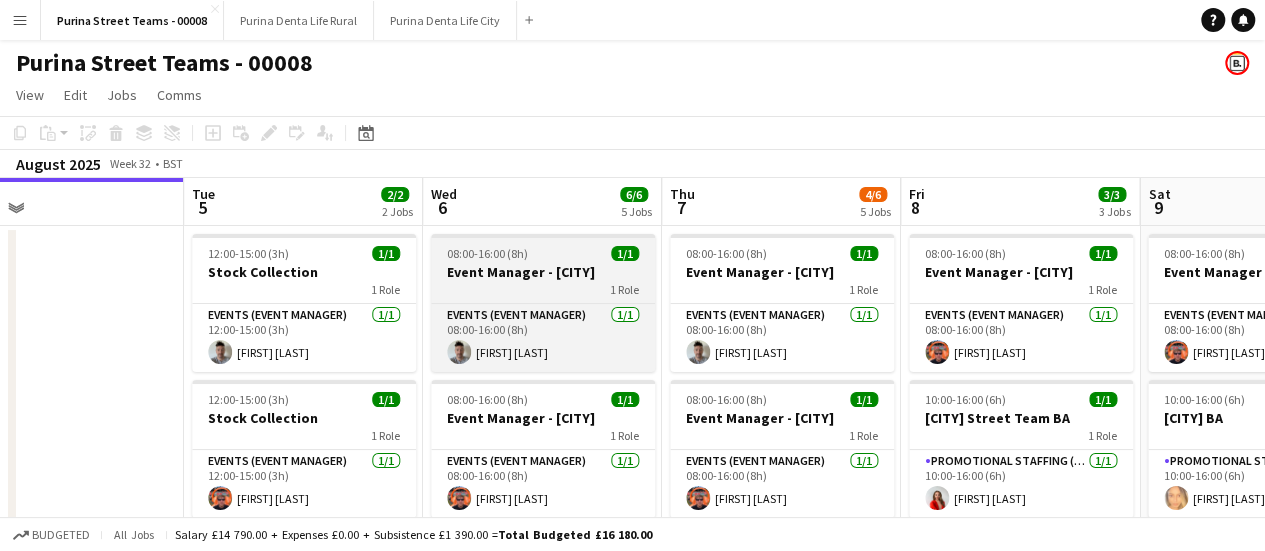 drag, startPoint x: 691, startPoint y: 324, endPoint x: 580, endPoint y: 285, distance: 117.65203 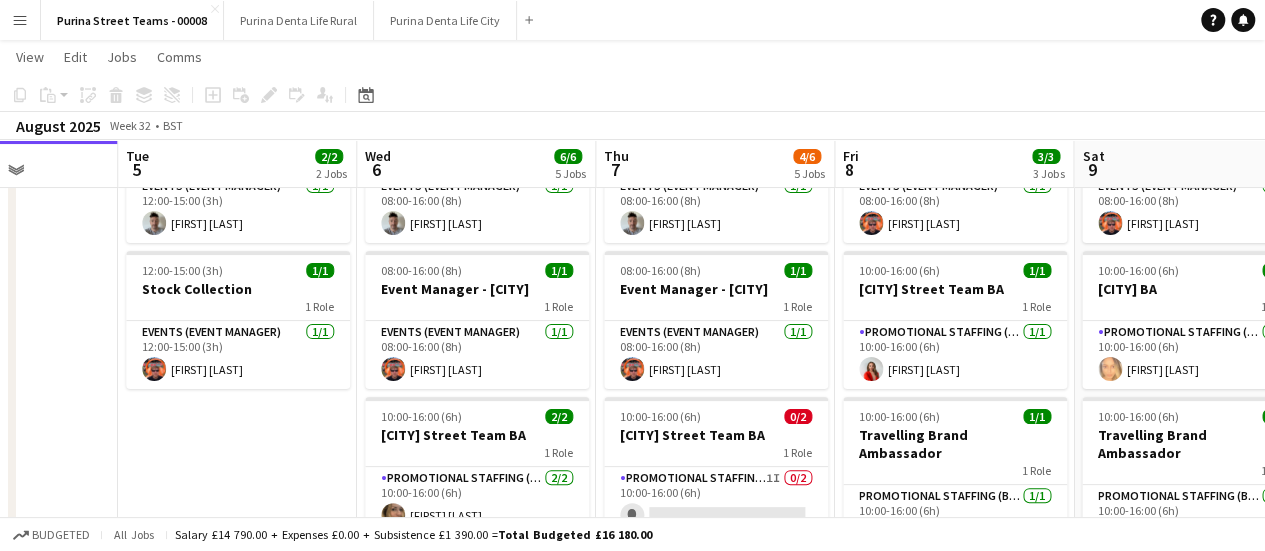 scroll, scrollTop: 300, scrollLeft: 0, axis: vertical 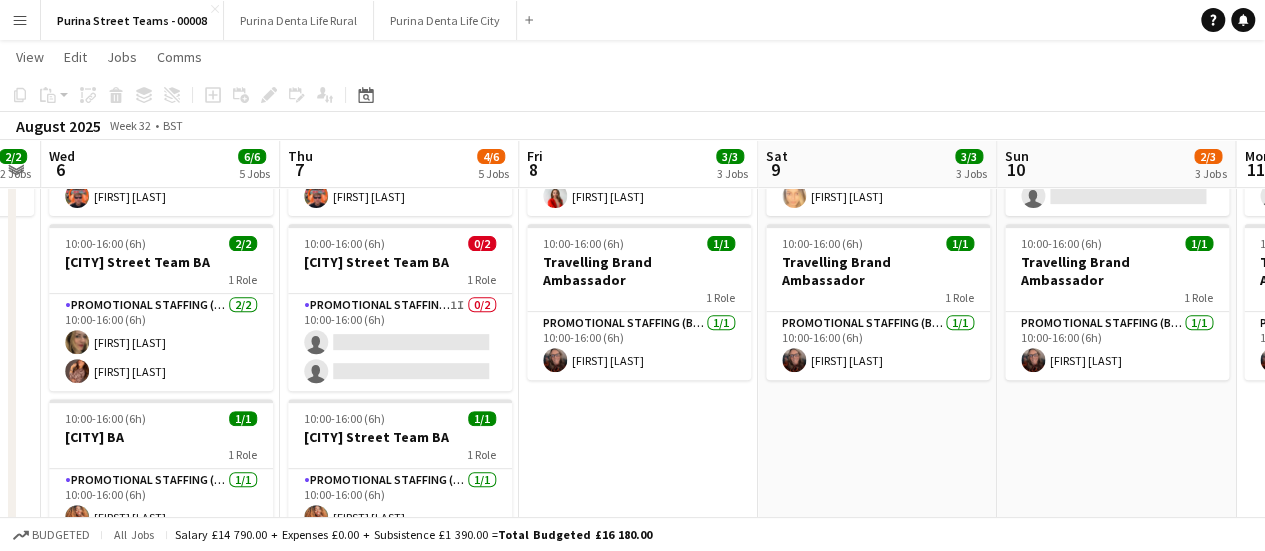 drag, startPoint x: 958, startPoint y: 419, endPoint x: 642, endPoint y: 406, distance: 316.2673 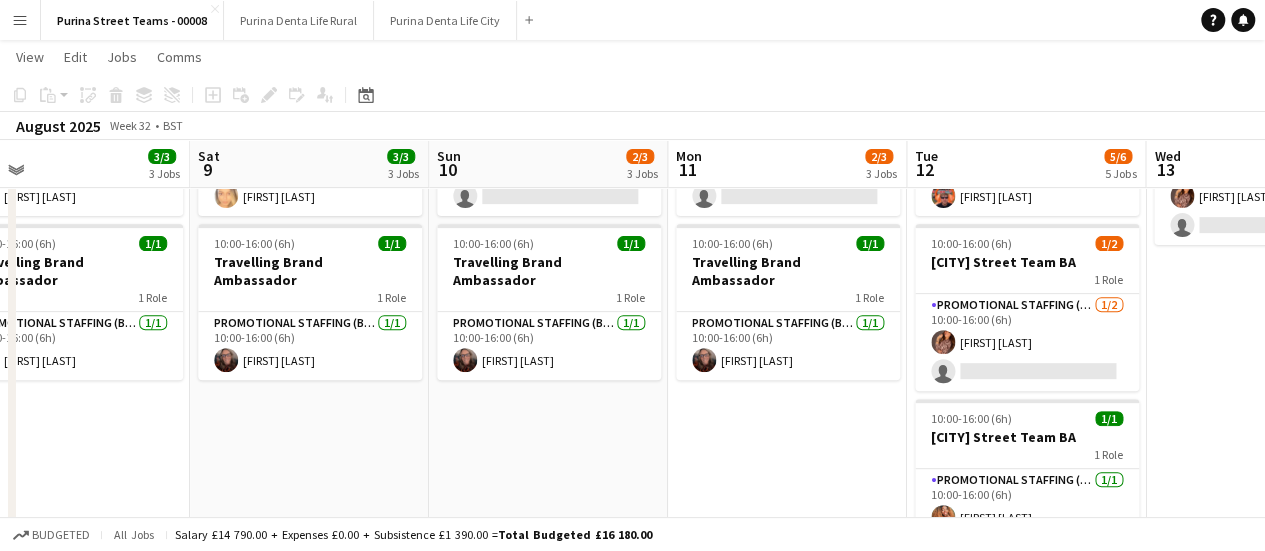 scroll, scrollTop: 0, scrollLeft: 782, axis: horizontal 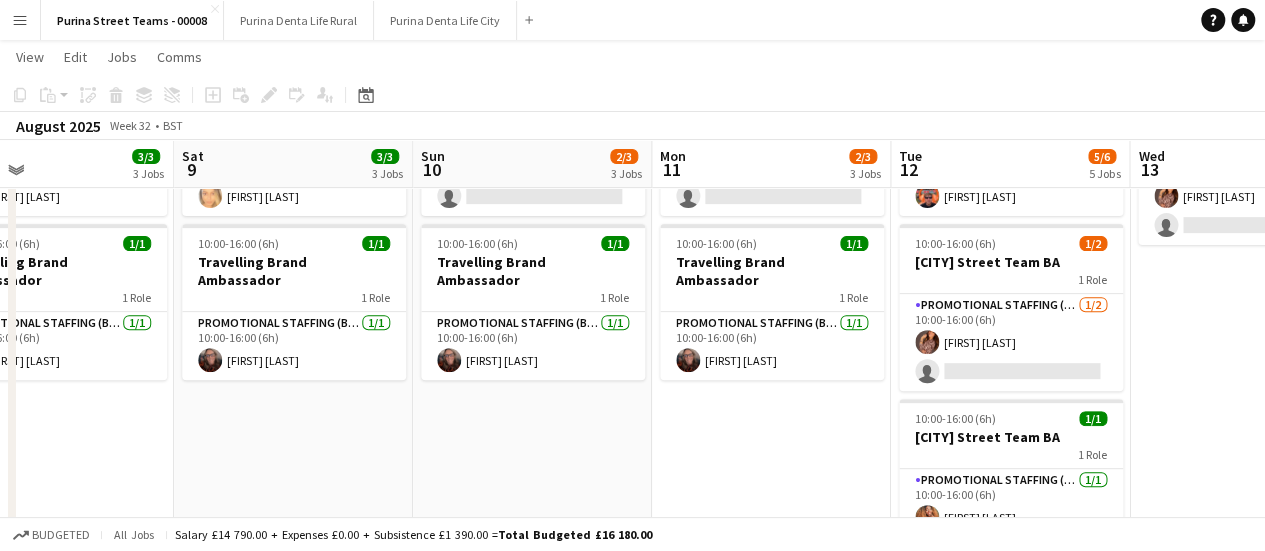 drag, startPoint x: 836, startPoint y: 416, endPoint x: 252, endPoint y: 464, distance: 585.9693 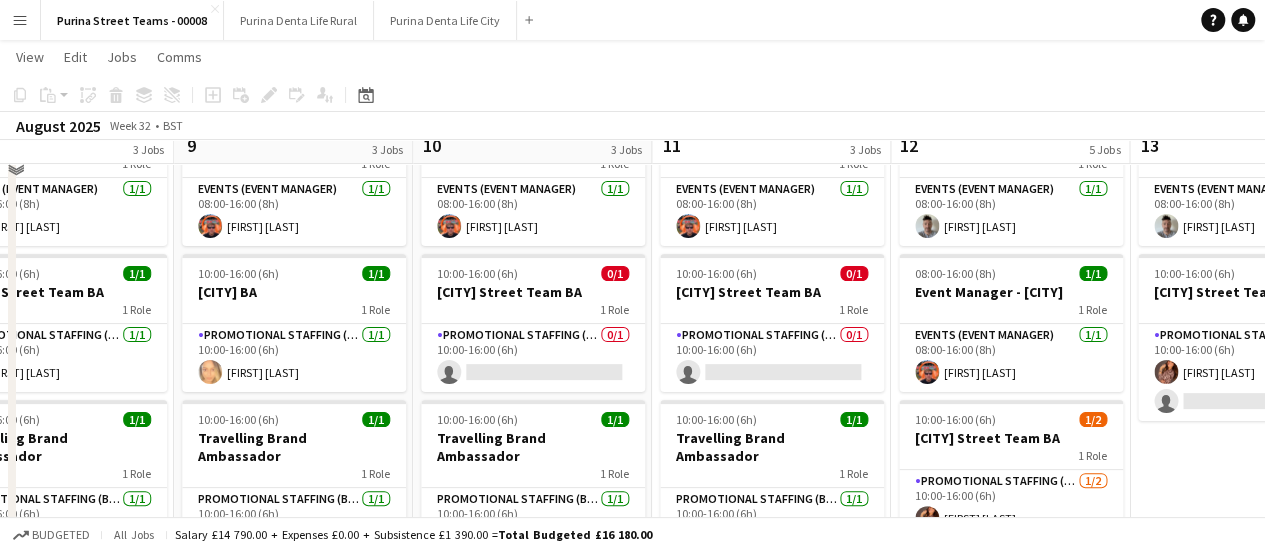 scroll, scrollTop: 100, scrollLeft: 0, axis: vertical 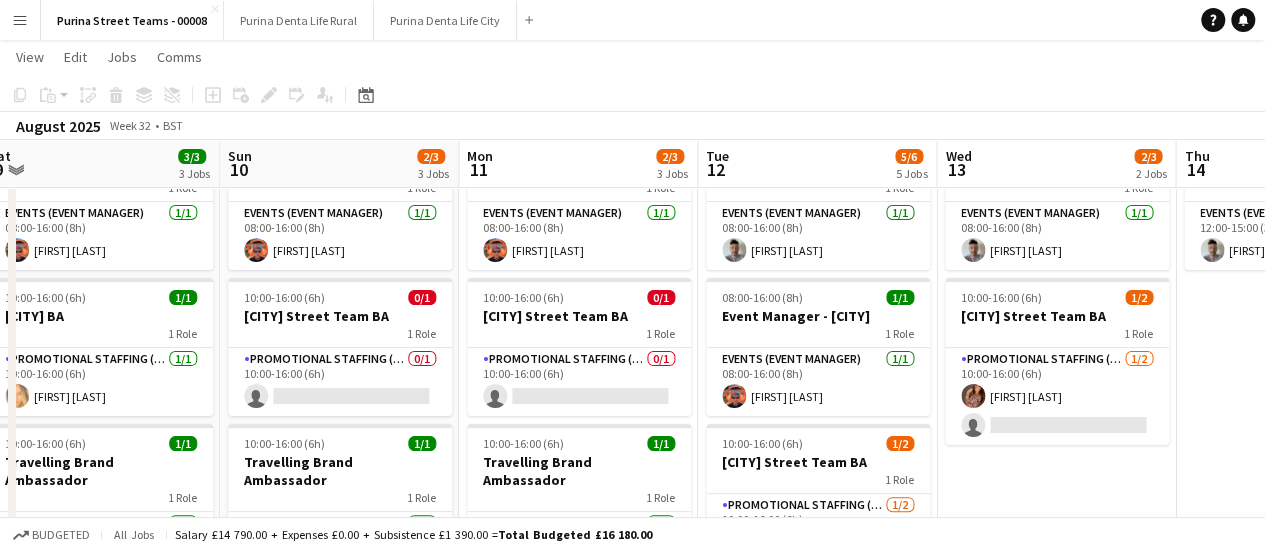 drag, startPoint x: 944, startPoint y: 409, endPoint x: 716, endPoint y: 427, distance: 228.70943 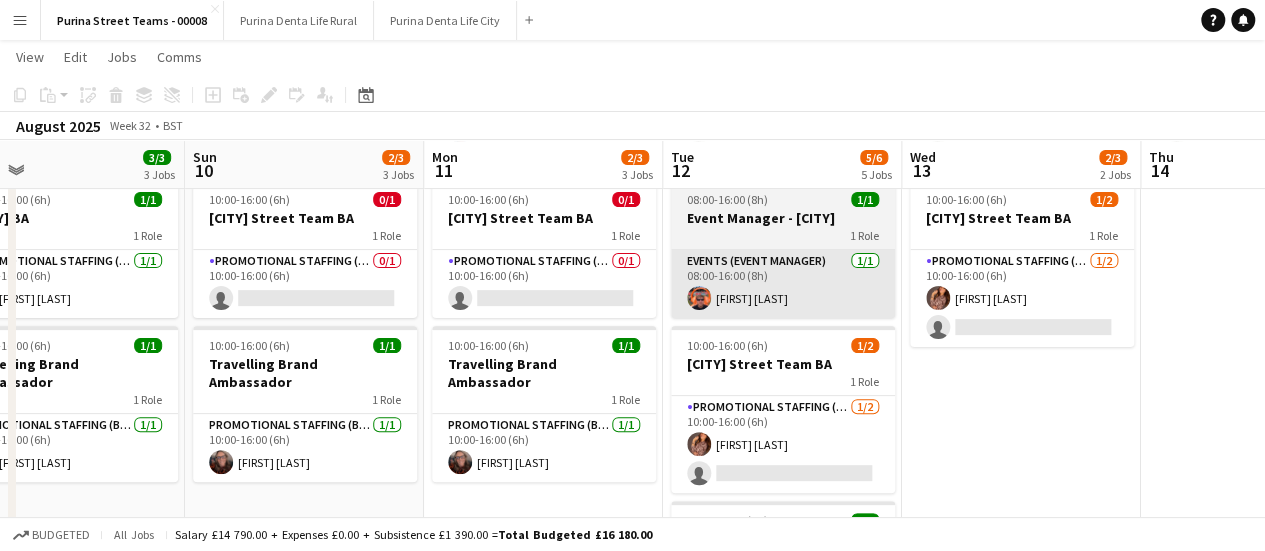 scroll, scrollTop: 200, scrollLeft: 0, axis: vertical 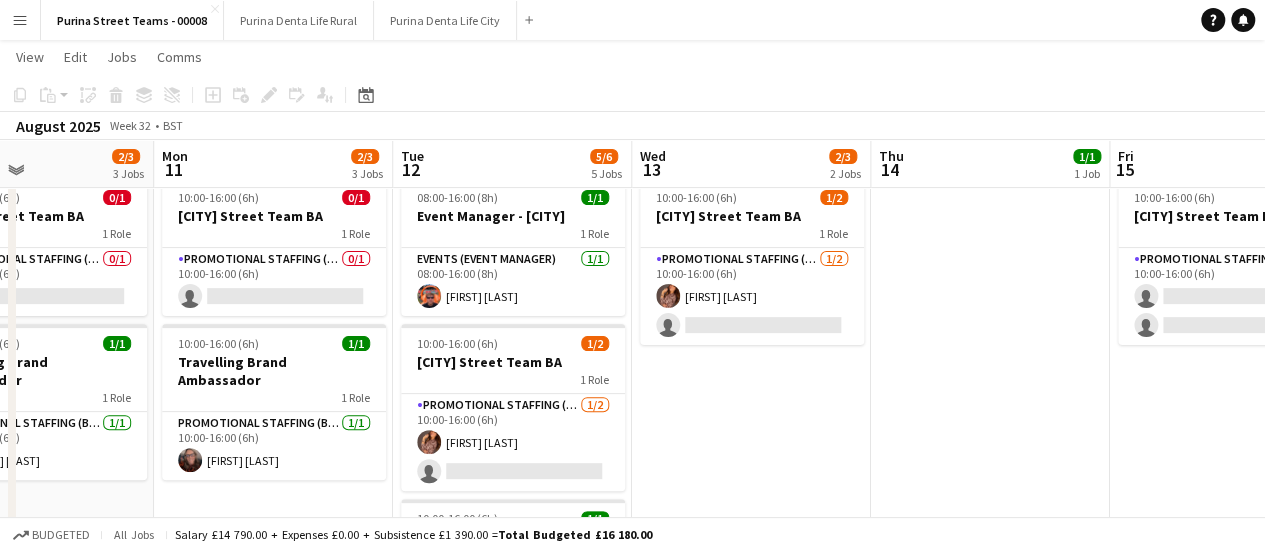 drag, startPoint x: 1042, startPoint y: 371, endPoint x: 812, endPoint y: 368, distance: 230.01956 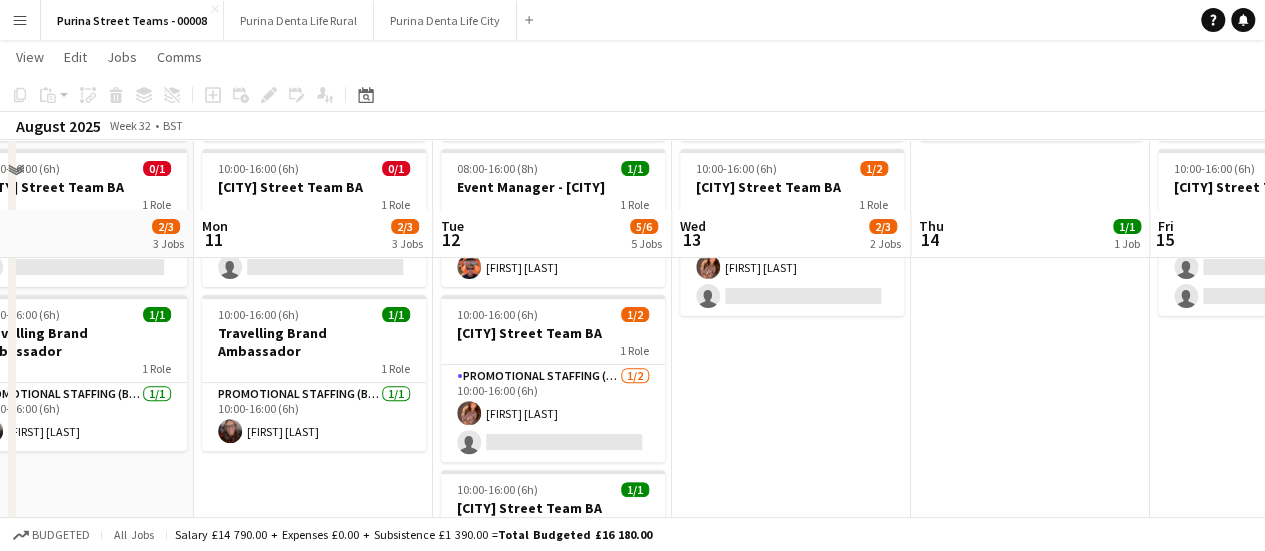 scroll, scrollTop: 200, scrollLeft: 0, axis: vertical 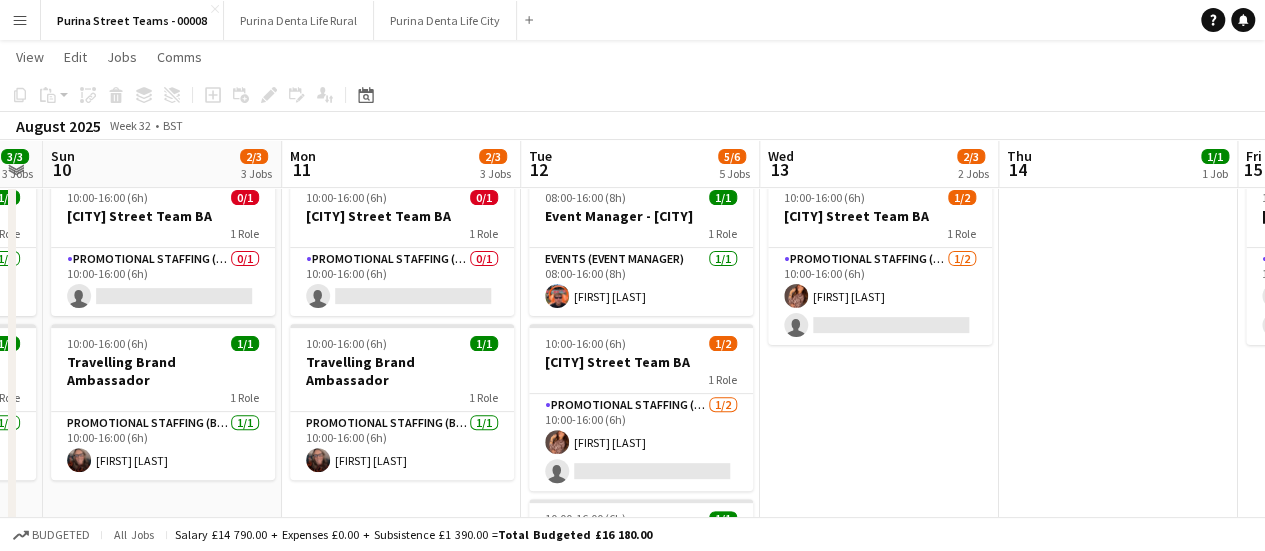 drag, startPoint x: 767, startPoint y: 453, endPoint x: 1090, endPoint y: 405, distance: 326.5471 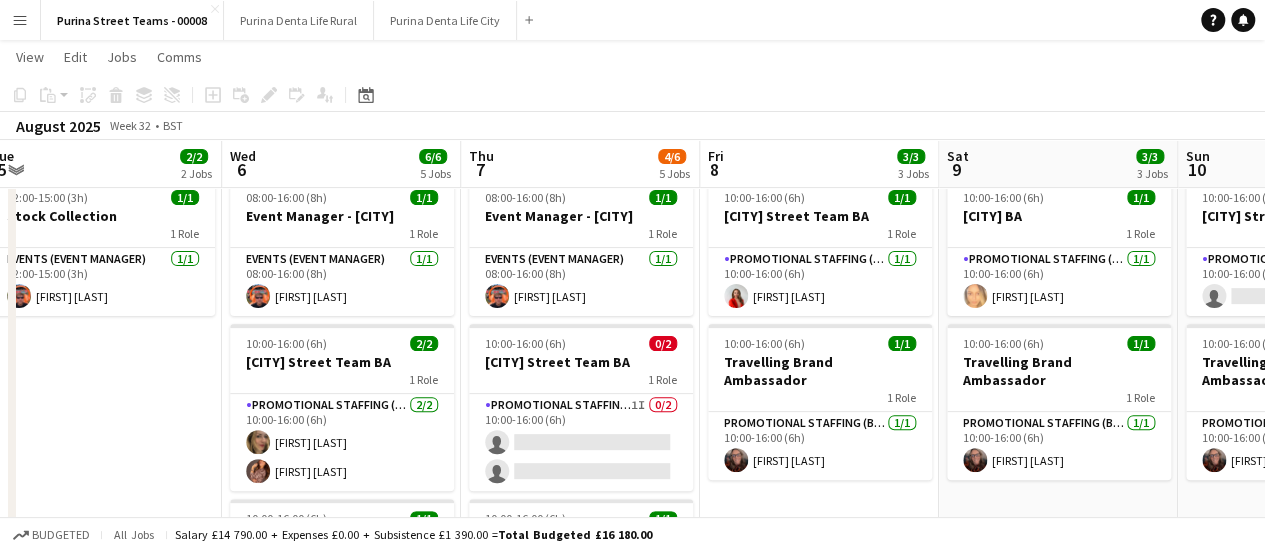 scroll, scrollTop: 0, scrollLeft: 425, axis: horizontal 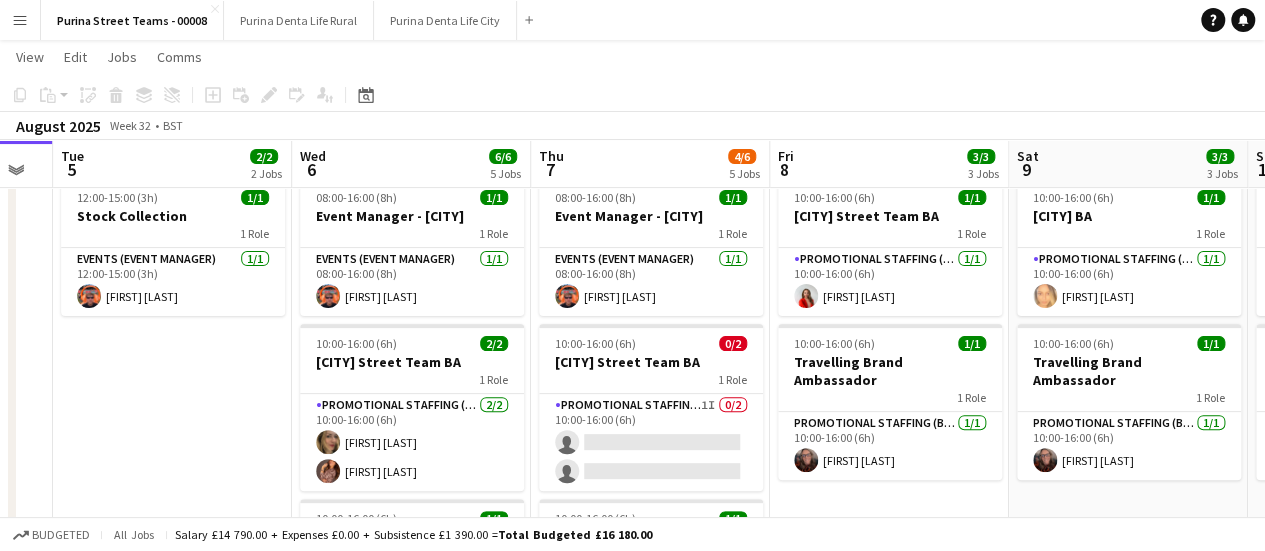 drag, startPoint x: 292, startPoint y: 370, endPoint x: 1156, endPoint y: 337, distance: 864.63 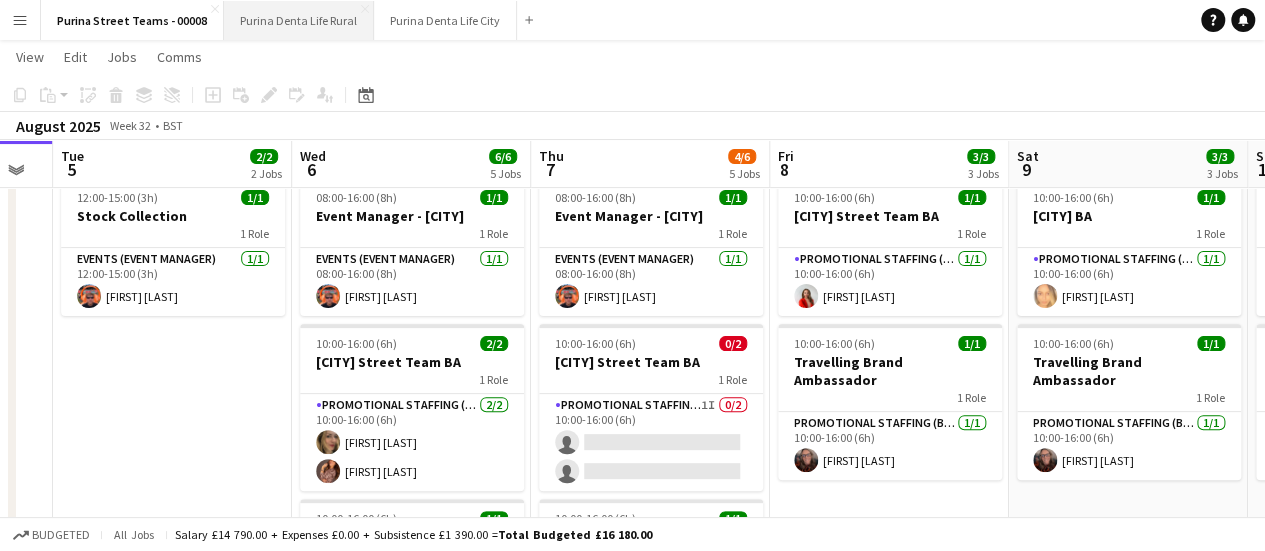 click on "Purina Denta Life Rural
Close" at bounding box center [299, 20] 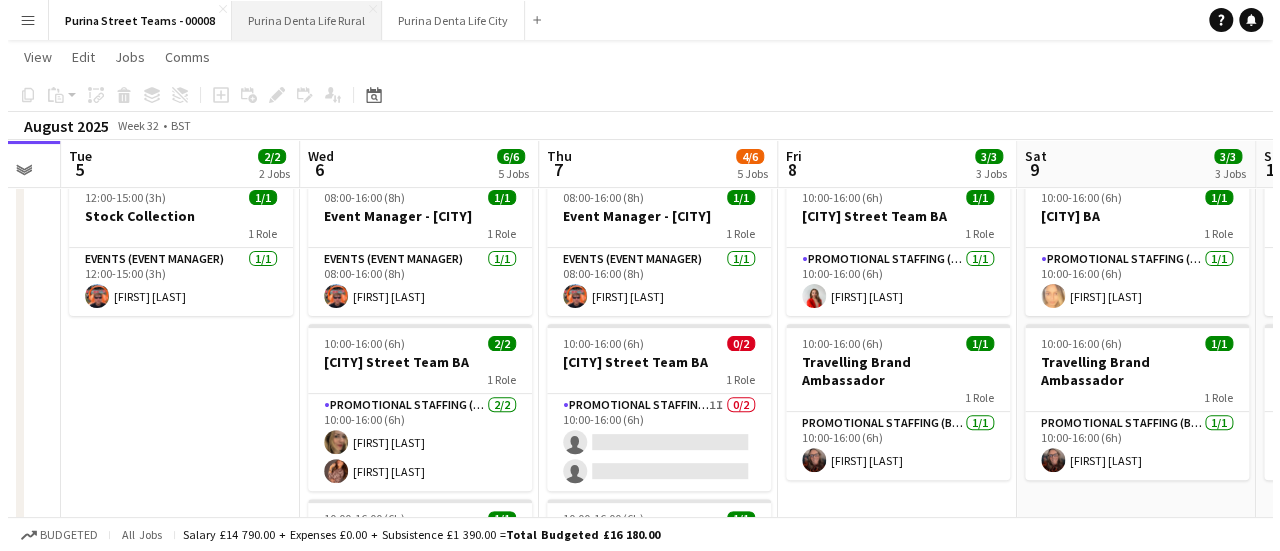scroll, scrollTop: 0, scrollLeft: 0, axis: both 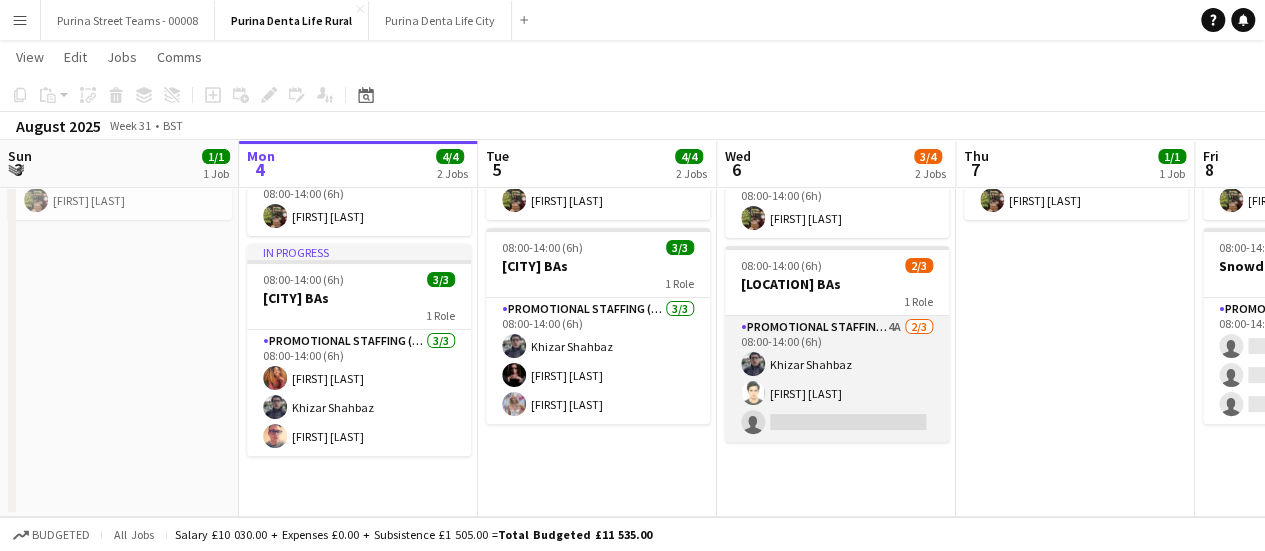 click on "Promotional Staffing (Brand Ambassadors)   4A   2/3   08:00-14:00 (6h)
[FIRST] [LAST] [FIRST] [LAST]
single-neutral-actions" at bounding box center [837, 379] 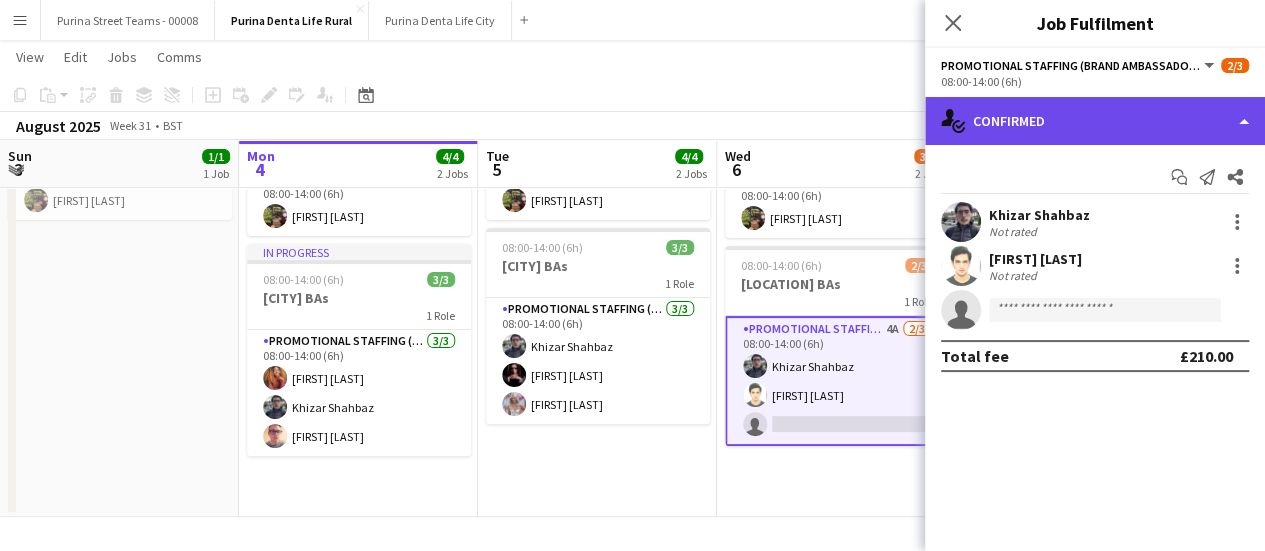 click on "single-neutral-actions-check-2
Confirmed" 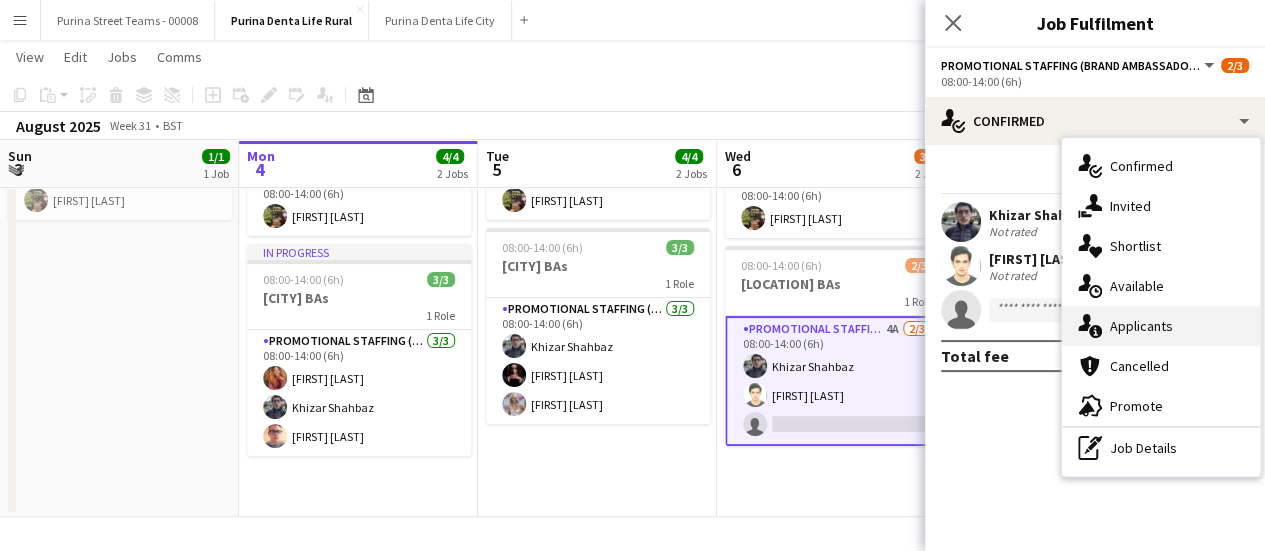 click on "single-neutral-actions-information
Applicants" at bounding box center (1161, 326) 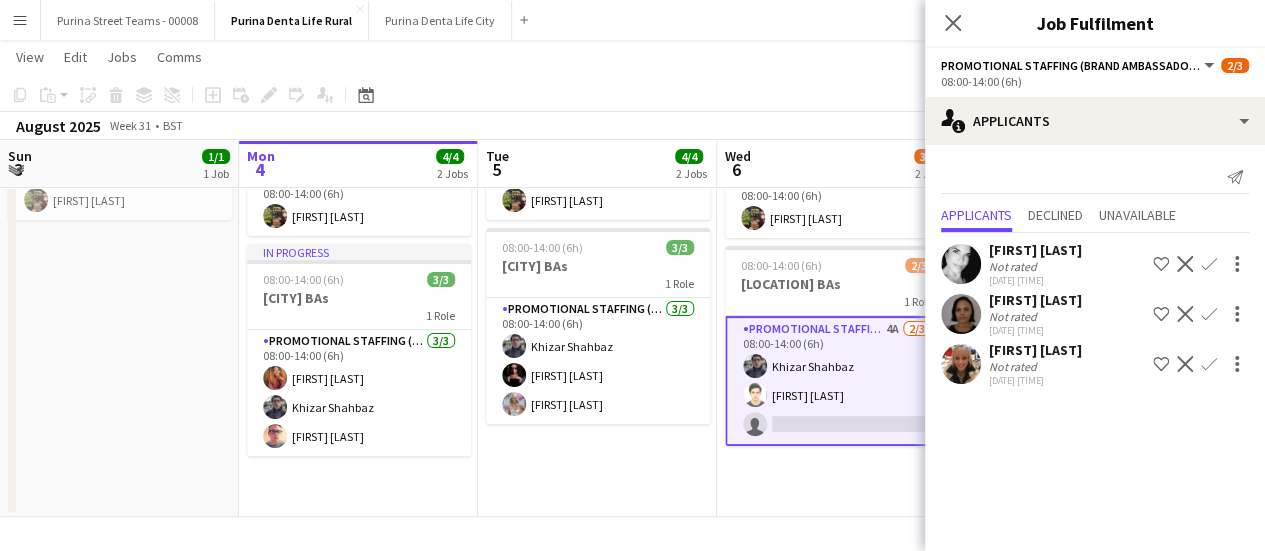 click at bounding box center (961, 314) 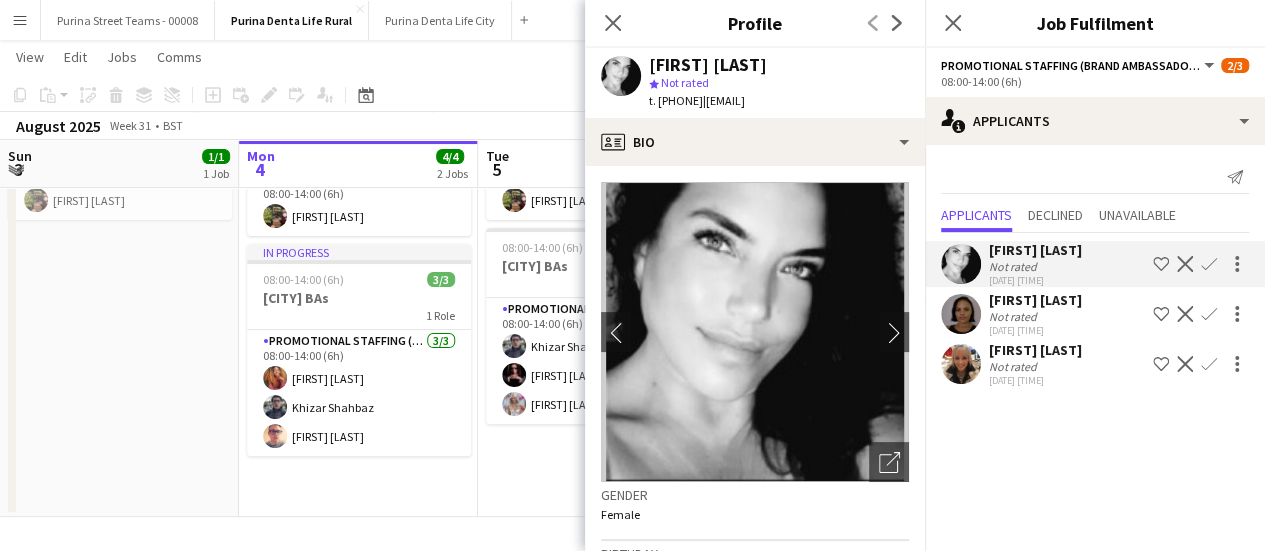 click on "Confirm" 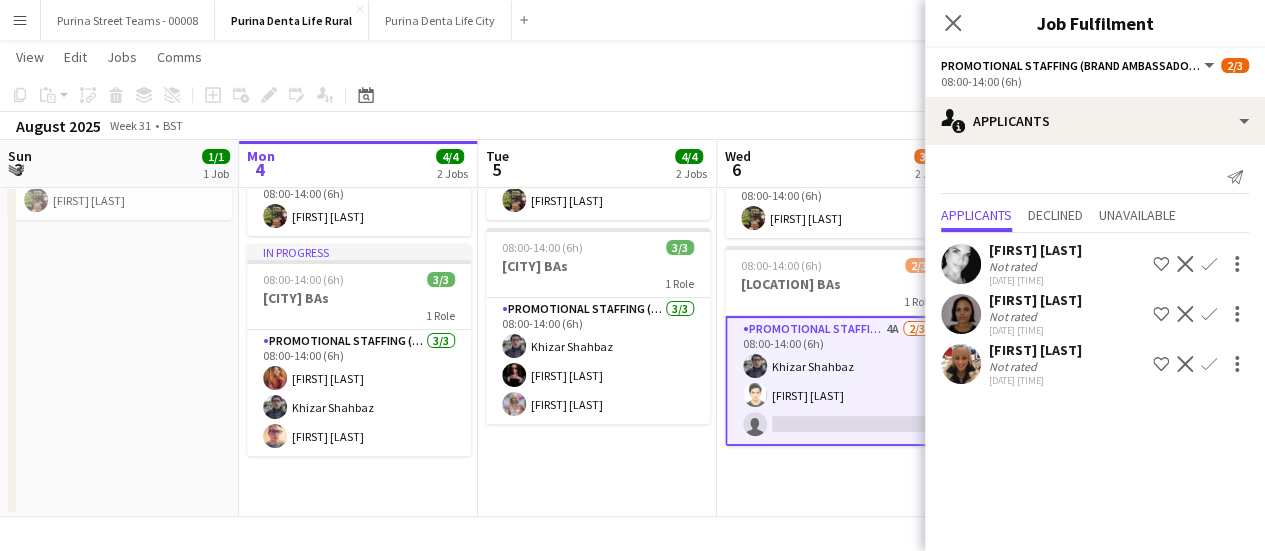 click on "Confirm" at bounding box center [1209, 314] 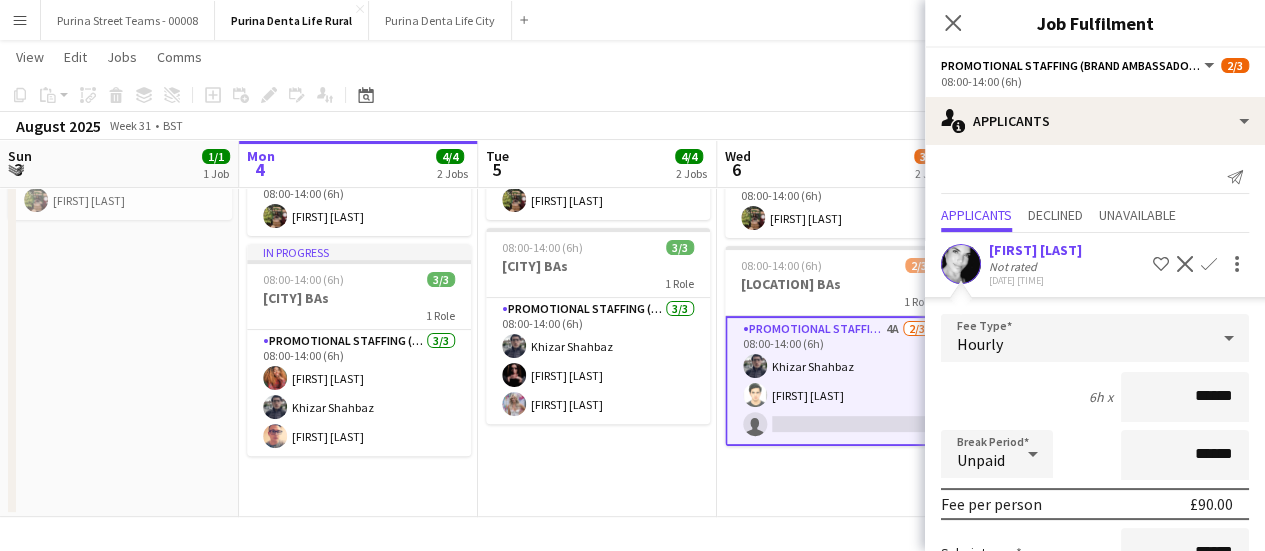 scroll, scrollTop: 308, scrollLeft: 0, axis: vertical 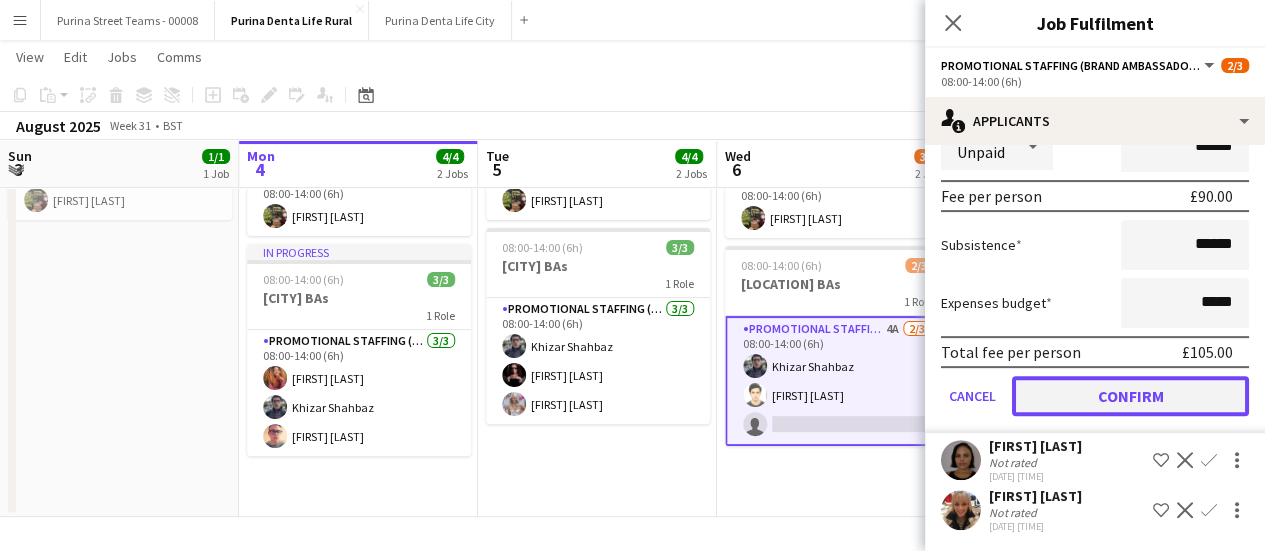 click on "Confirm" 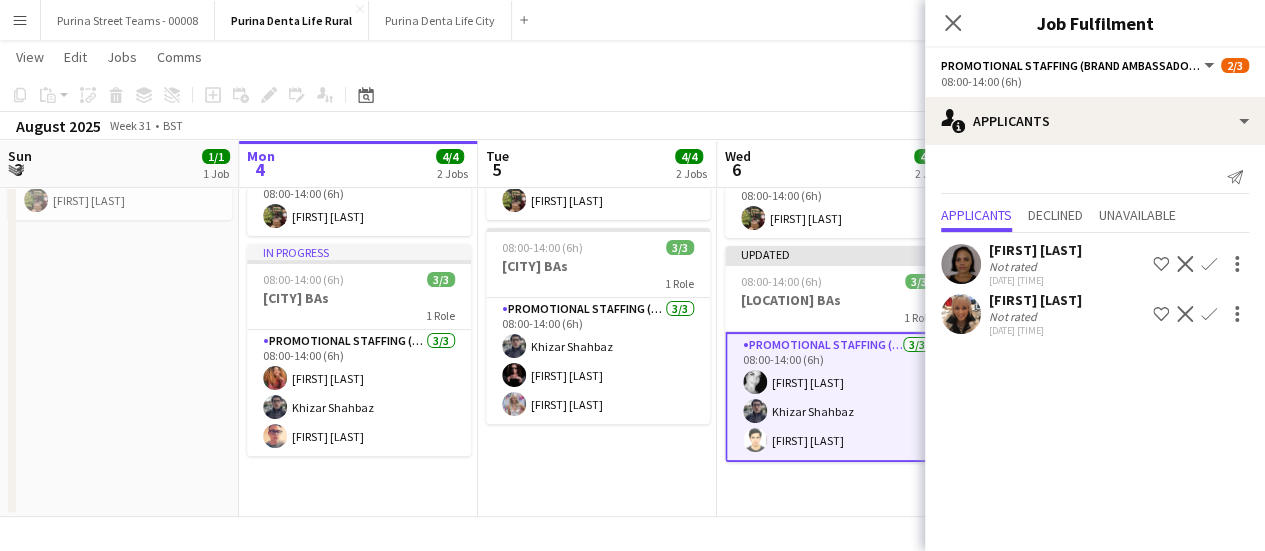 scroll, scrollTop: 0, scrollLeft: 0, axis: both 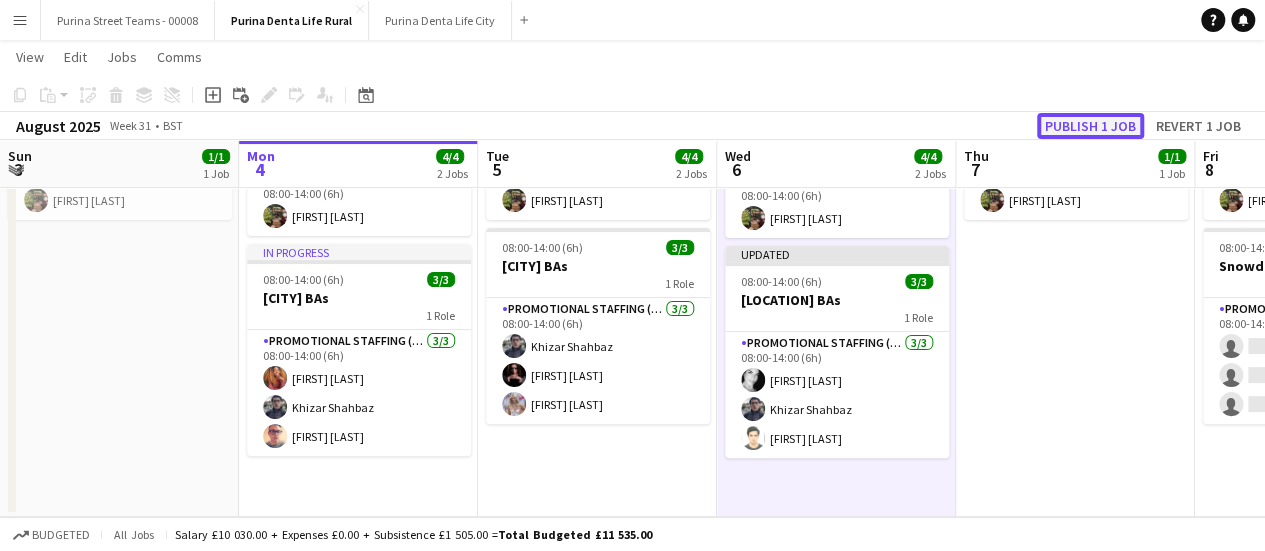 click on "Publish 1 job" 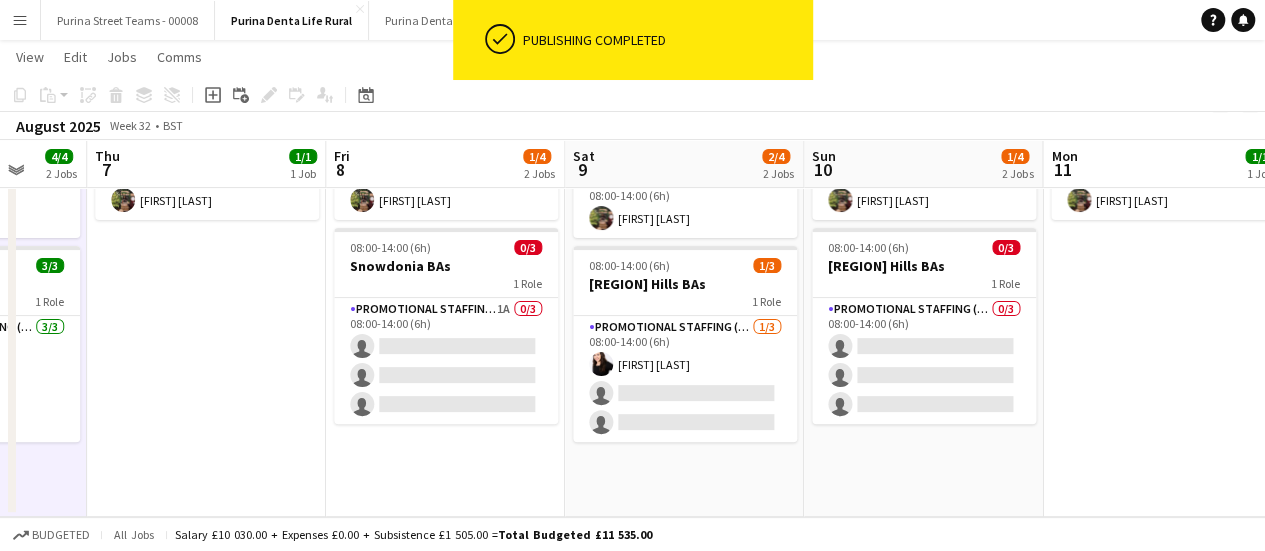 scroll, scrollTop: 0, scrollLeft: 544, axis: horizontal 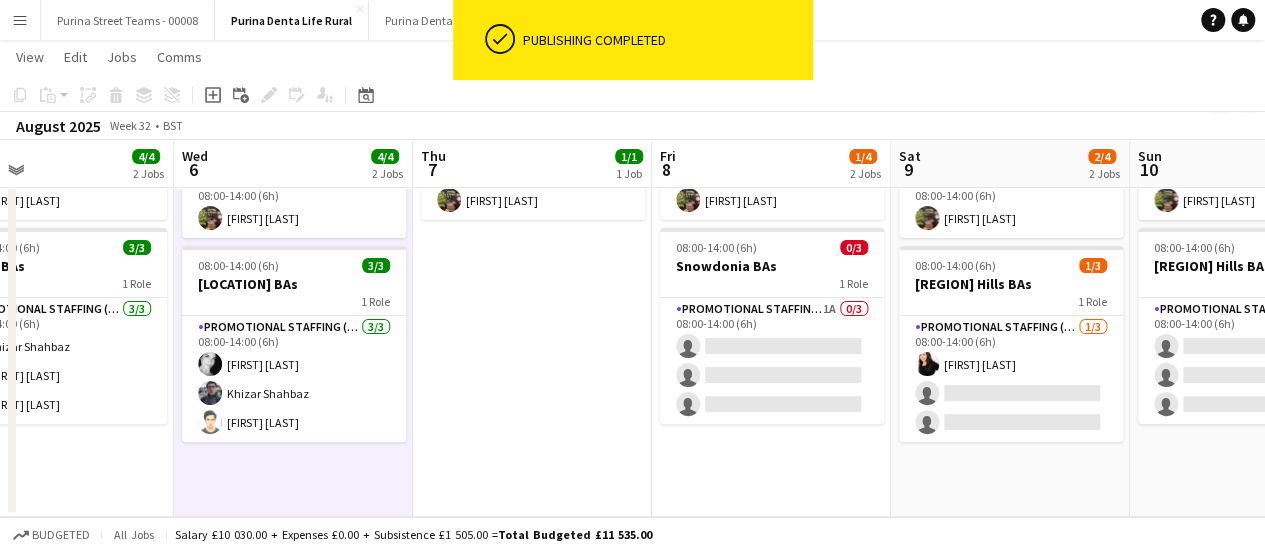 drag, startPoint x: 1026, startPoint y: 309, endPoint x: 481, endPoint y: 299, distance: 545.09174 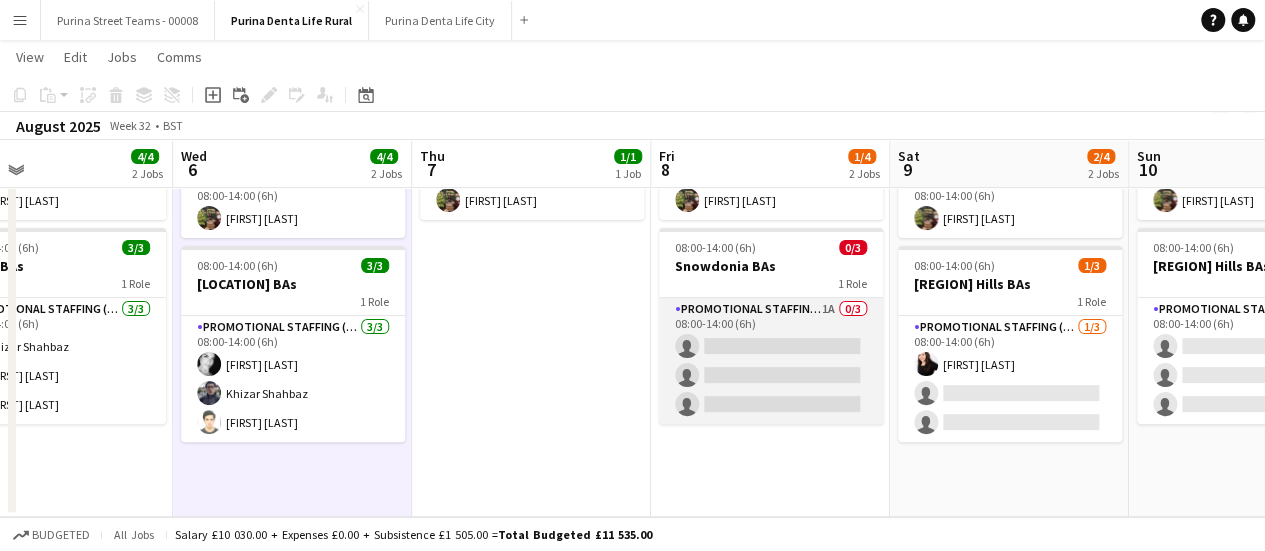 click on "Promotional Staffing (Brand Ambassadors)   1A   0/3   08:00-14:00 (6h)
single-neutral-actions
single-neutral-actions
single-neutral-actions" at bounding box center (771, 361) 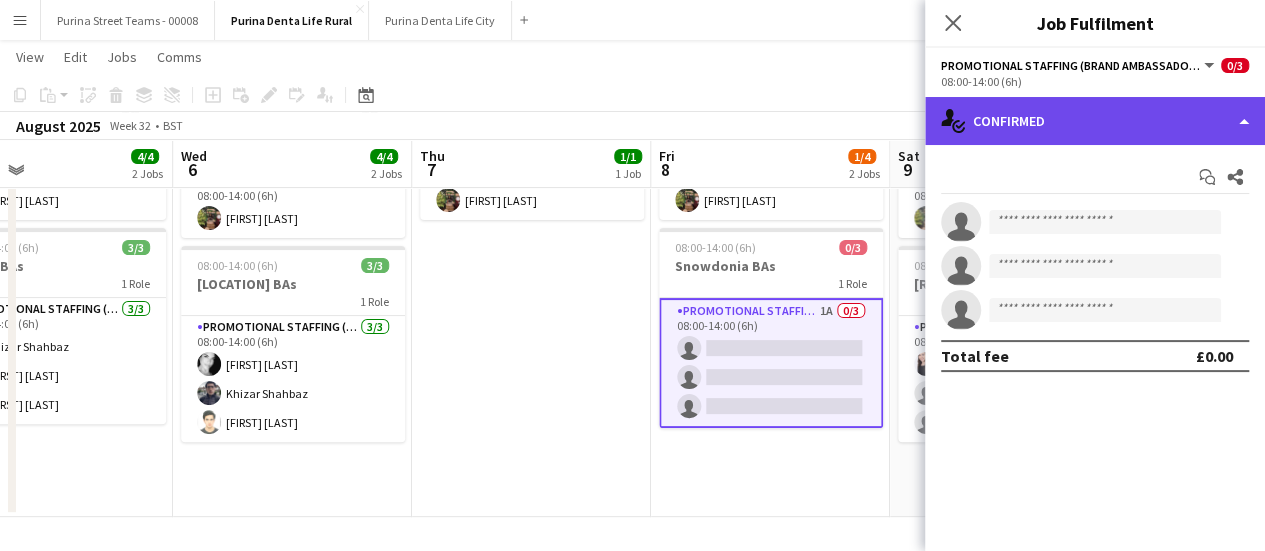click on "single-neutral-actions-check-2
Confirmed" 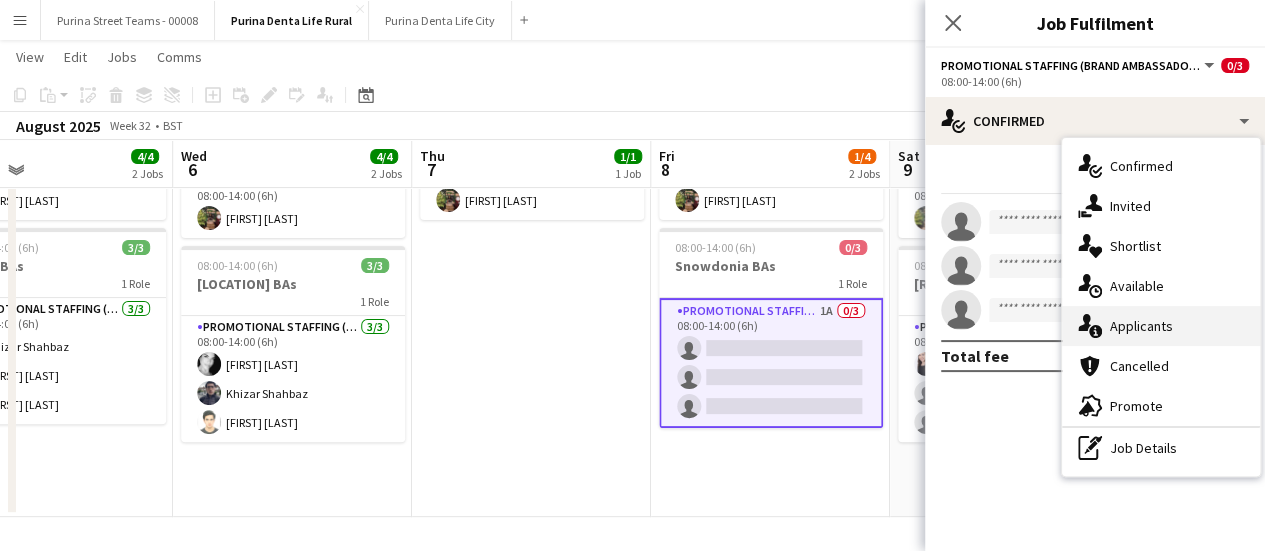 click on "single-neutral-actions-information
Applicants" at bounding box center [1161, 326] 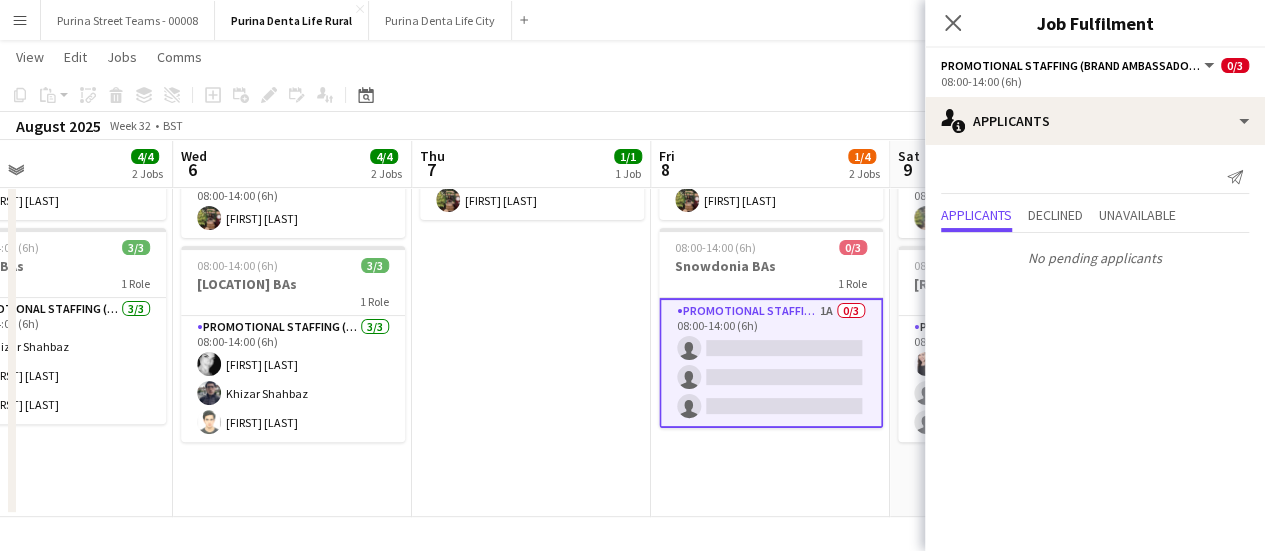 click on "12:00-16:00 (4h)    1/1   EM Travel   1 Role   Events (Event Manager)   1/1   12:00-16:00 (4h)
[LAST]" at bounding box center [531, 295] 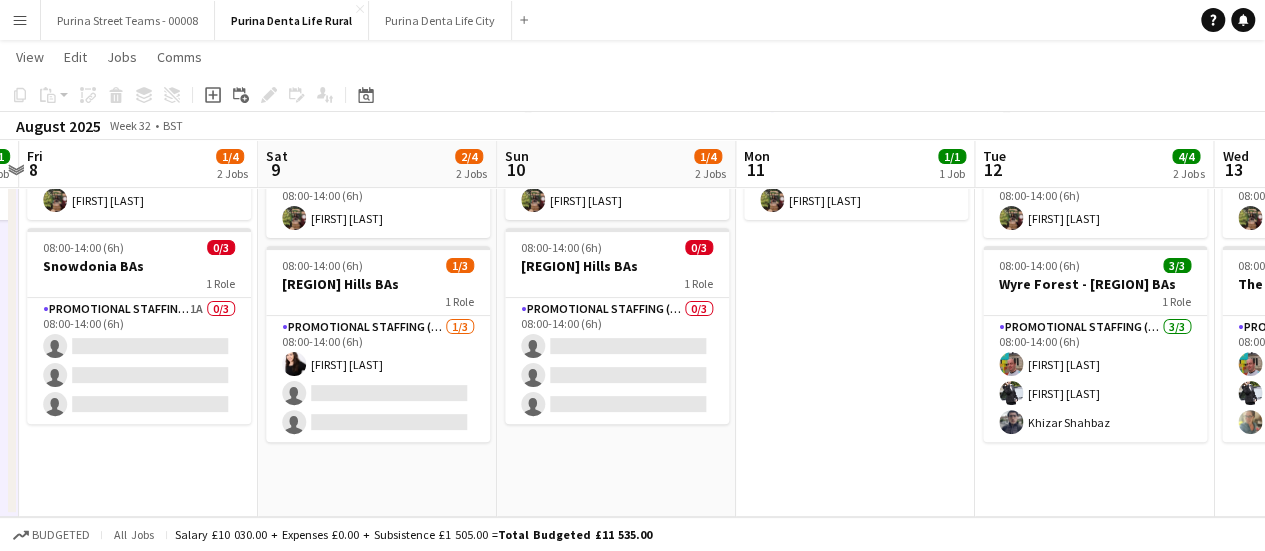 scroll, scrollTop: 0, scrollLeft: 715, axis: horizontal 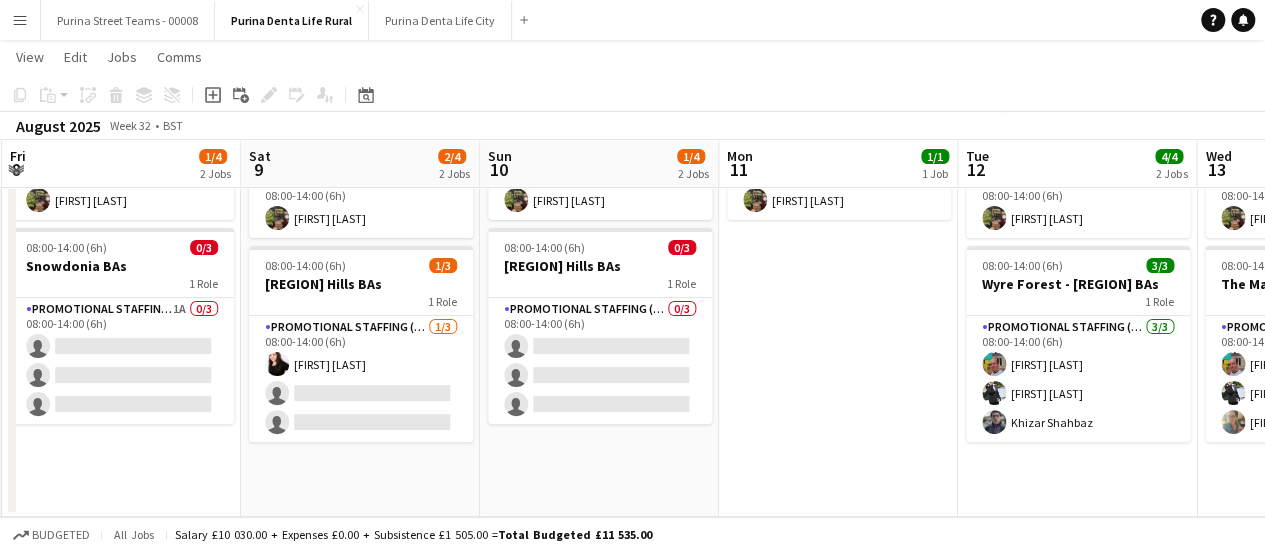 drag, startPoint x: 1034, startPoint y: 357, endPoint x: 385, endPoint y: 353, distance: 649.0123 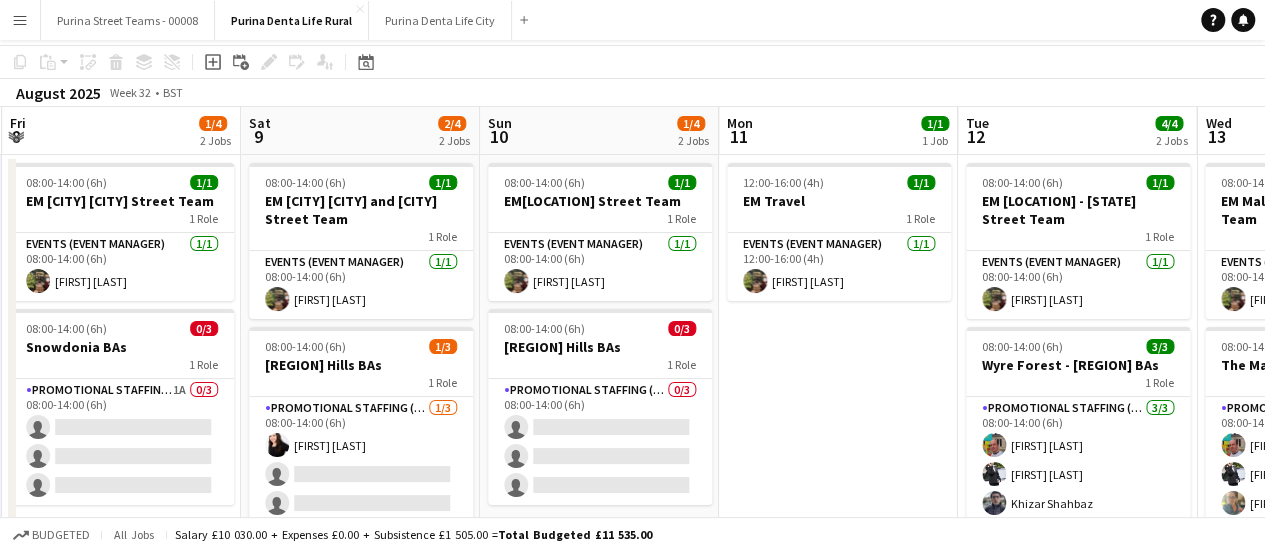 scroll, scrollTop: 150, scrollLeft: 0, axis: vertical 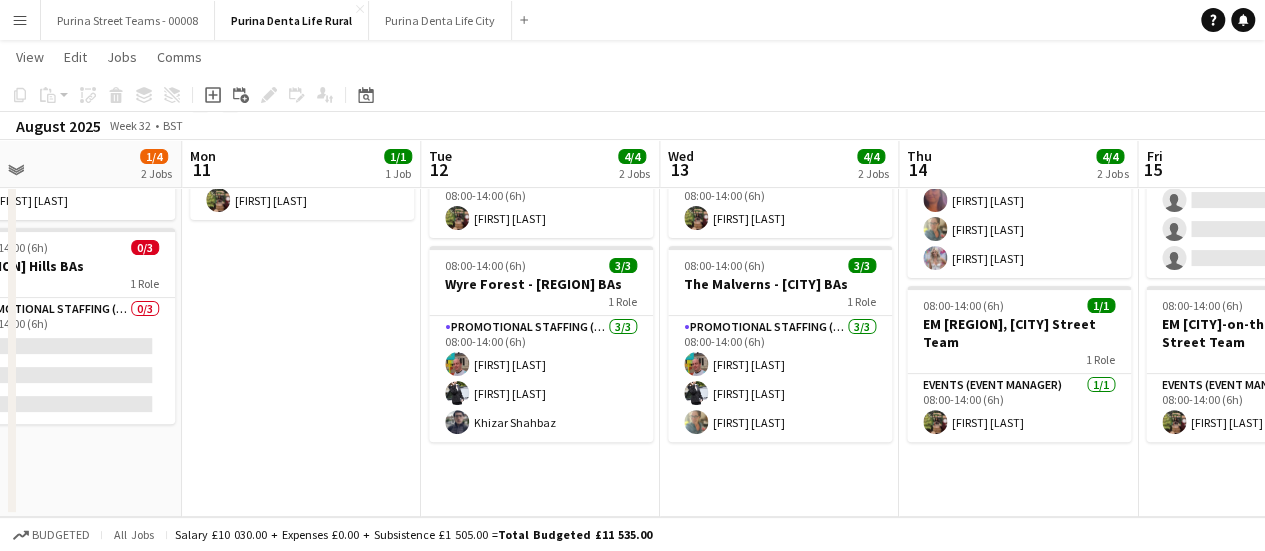 drag, startPoint x: 617, startPoint y: 362, endPoint x: 368, endPoint y: 352, distance: 249.20073 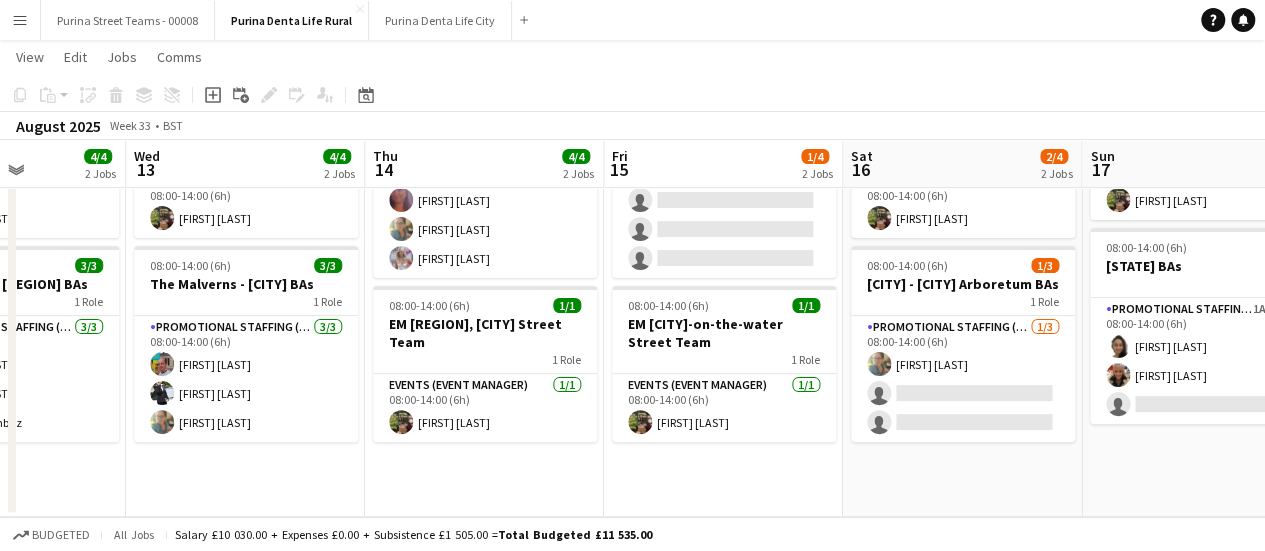 scroll, scrollTop: 0, scrollLeft: 912, axis: horizontal 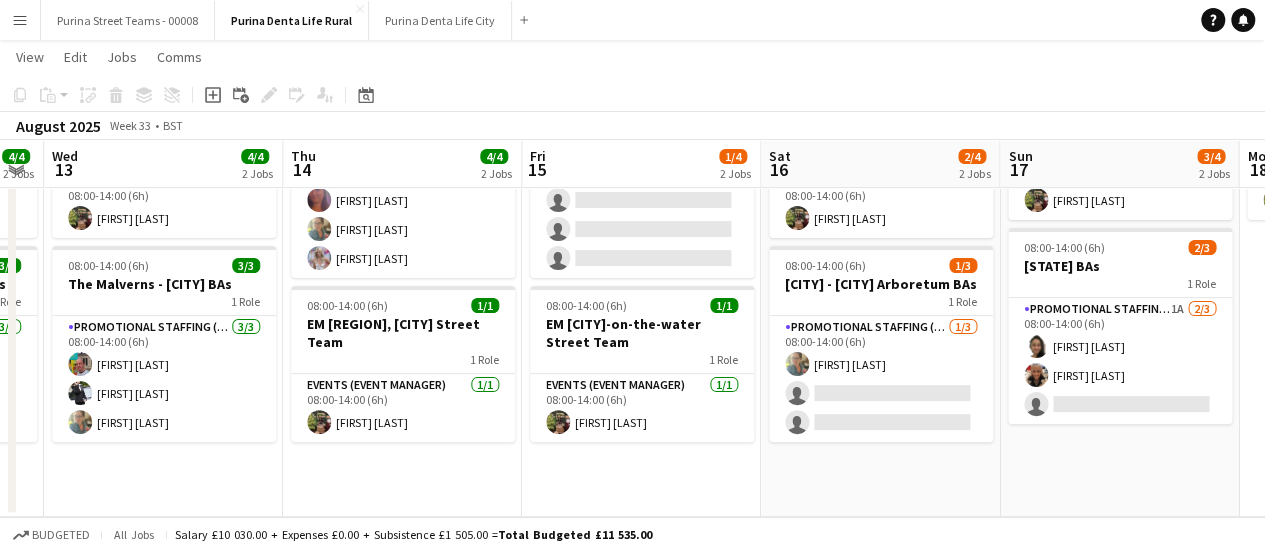 drag, startPoint x: 1142, startPoint y: 343, endPoint x: 530, endPoint y: 347, distance: 612.01306 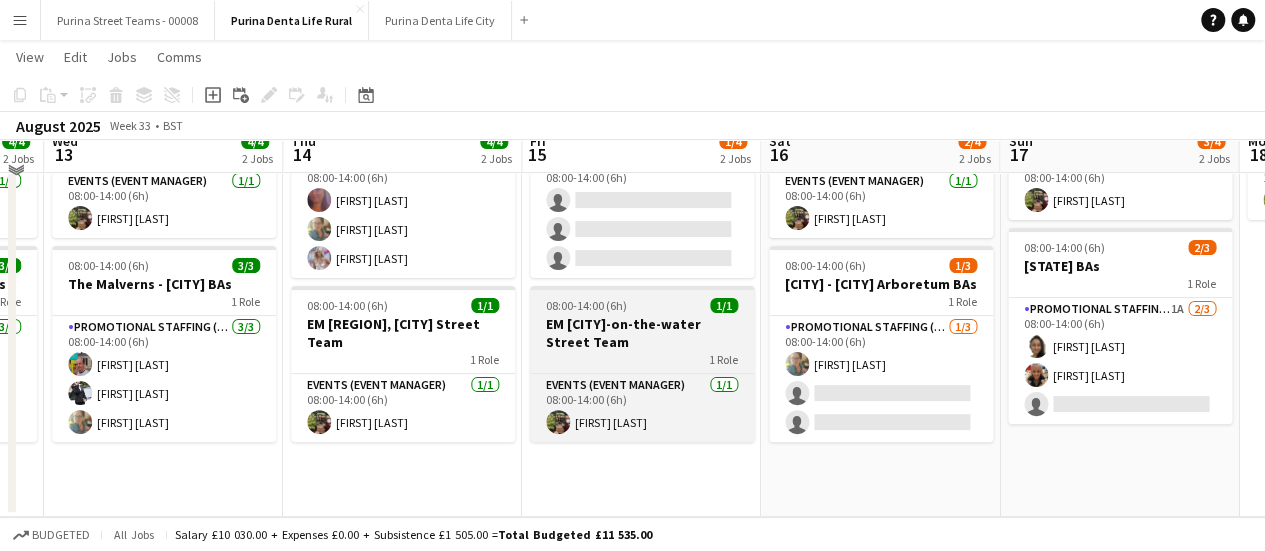 scroll, scrollTop: 50, scrollLeft: 0, axis: vertical 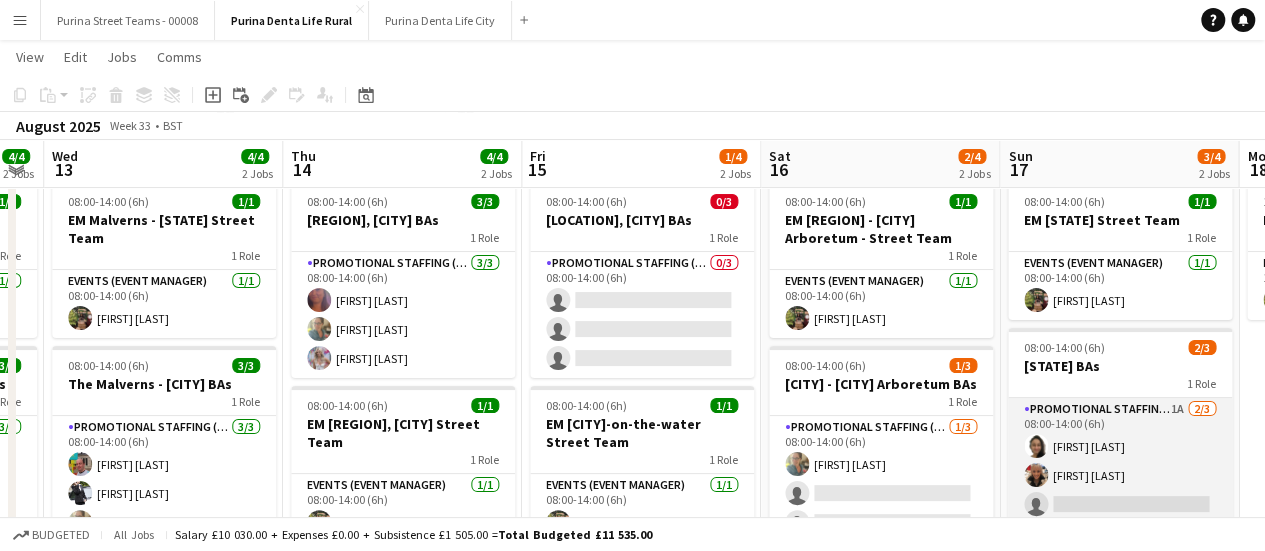 click on "Promotional Staffing (Brand Ambassadors)   1A   2/3   08:00-14:00 (6h)
[FIRST] [LAST] [FIRST] [LAST]
single-neutral-actions" at bounding box center [1120, 461] 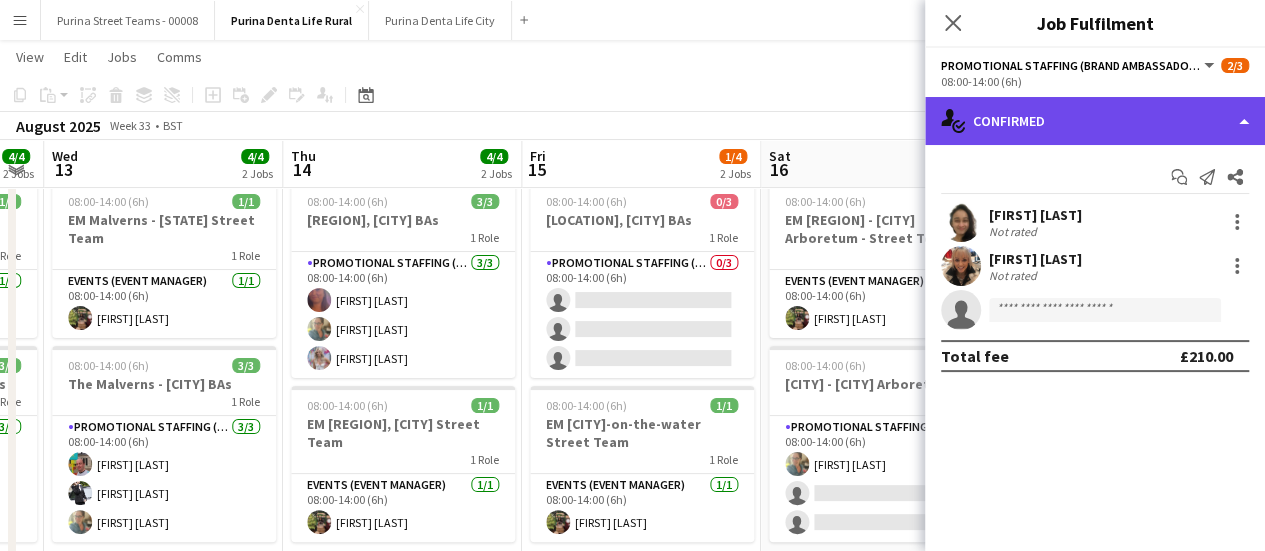 click on "single-neutral-actions-check-2
Confirmed" 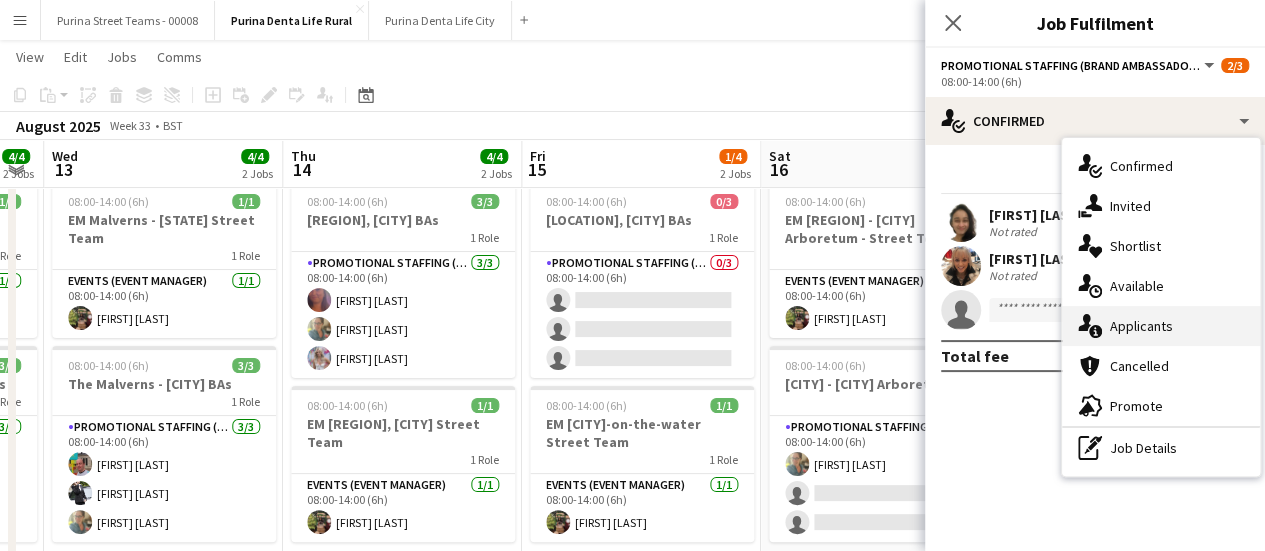 click on "single-neutral-actions-information
Applicants" at bounding box center (1161, 326) 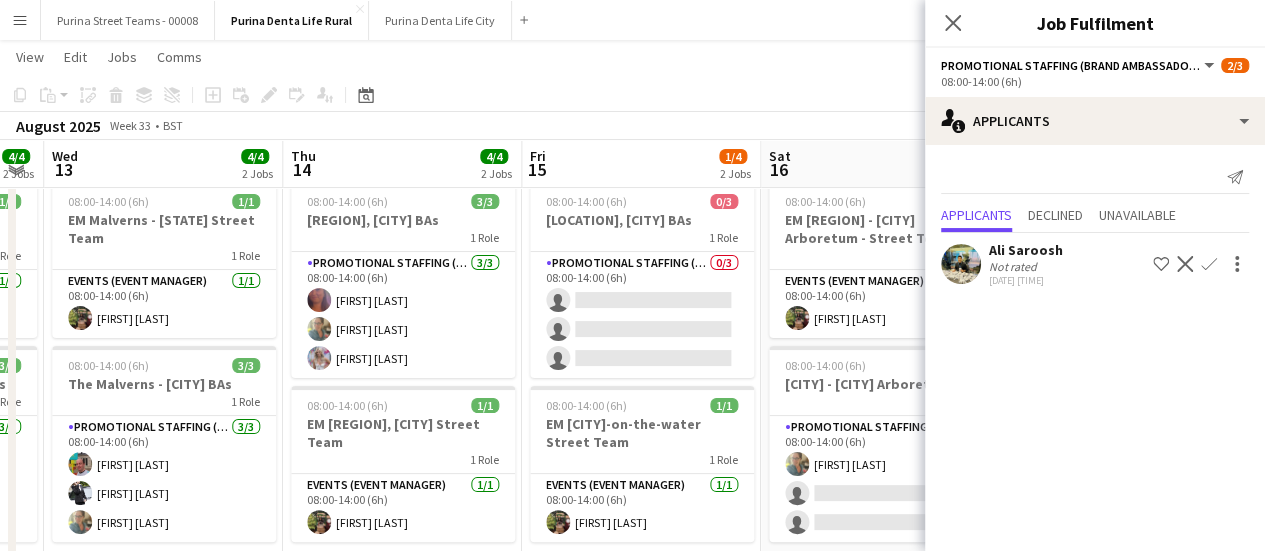 click 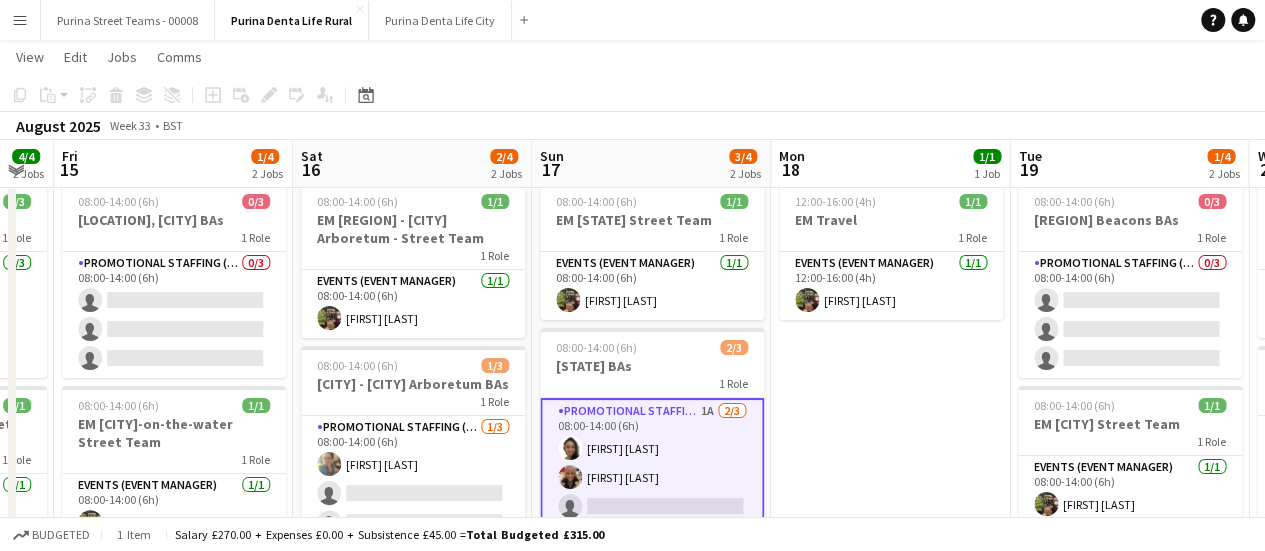 scroll, scrollTop: 0, scrollLeft: 904, axis: horizontal 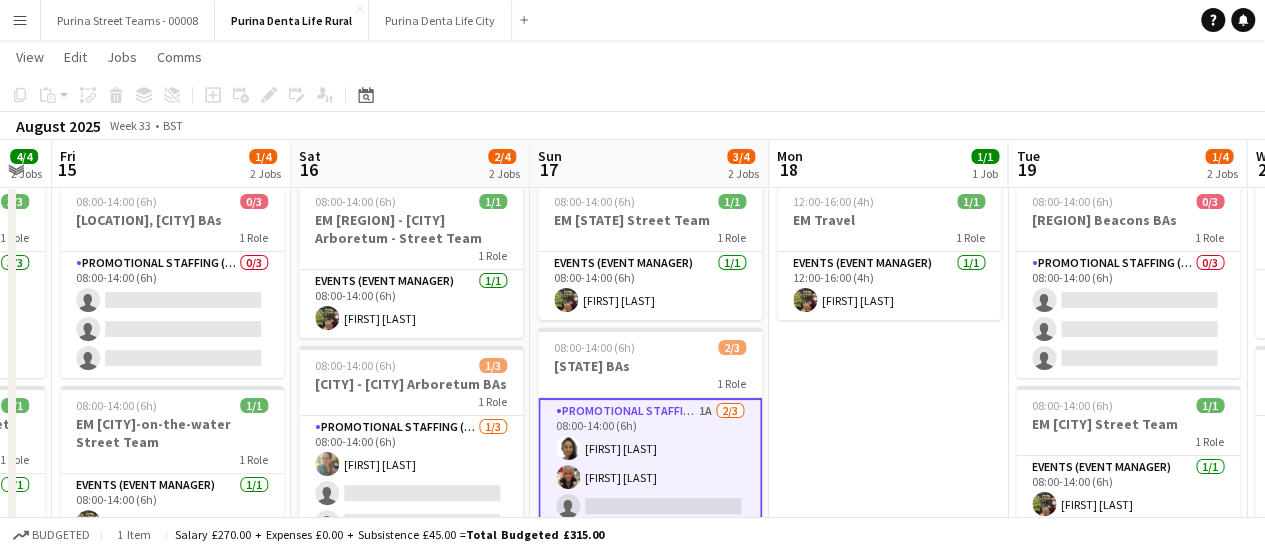 drag, startPoint x: 1067, startPoint y: 297, endPoint x: 599, endPoint y: 253, distance: 470.0638 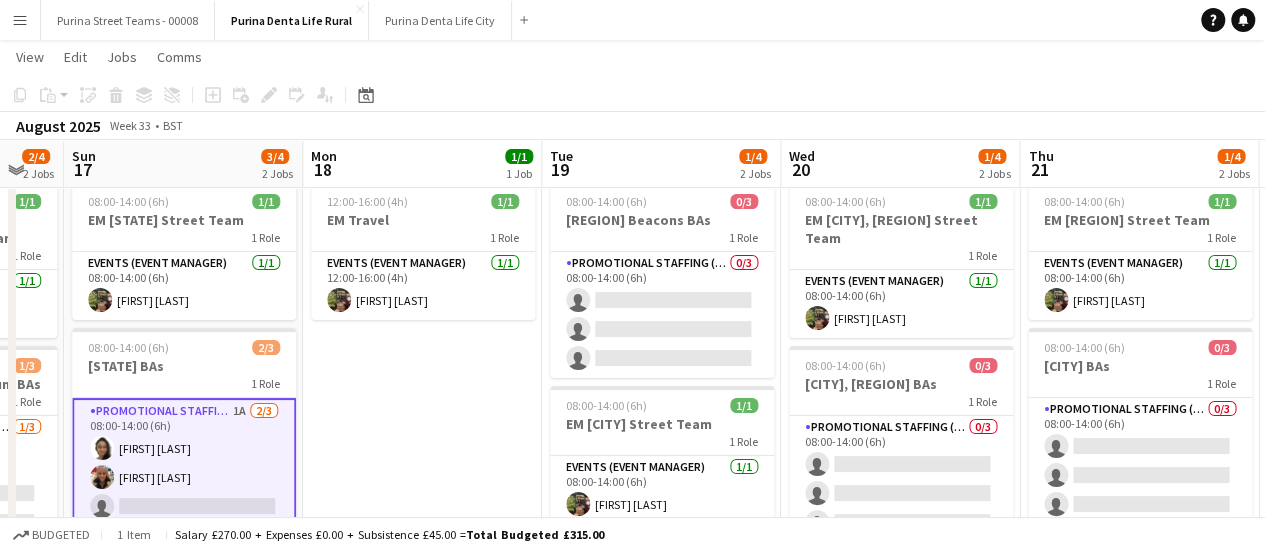 scroll, scrollTop: 0, scrollLeft: 893, axis: horizontal 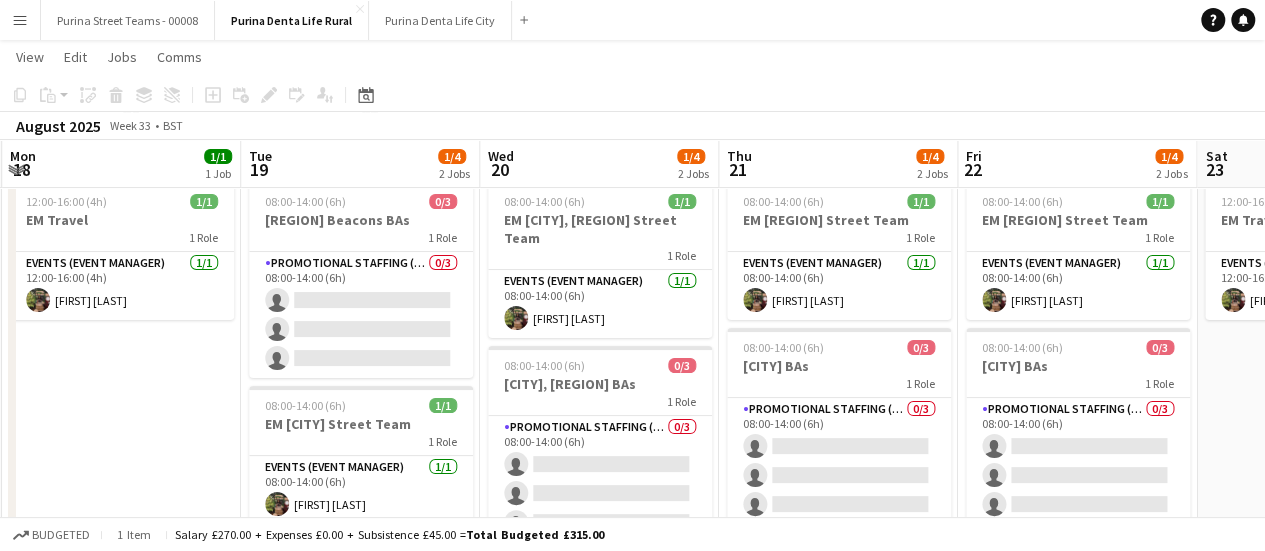 drag, startPoint x: 1157, startPoint y: 335, endPoint x: 390, endPoint y: 279, distance: 769.0416 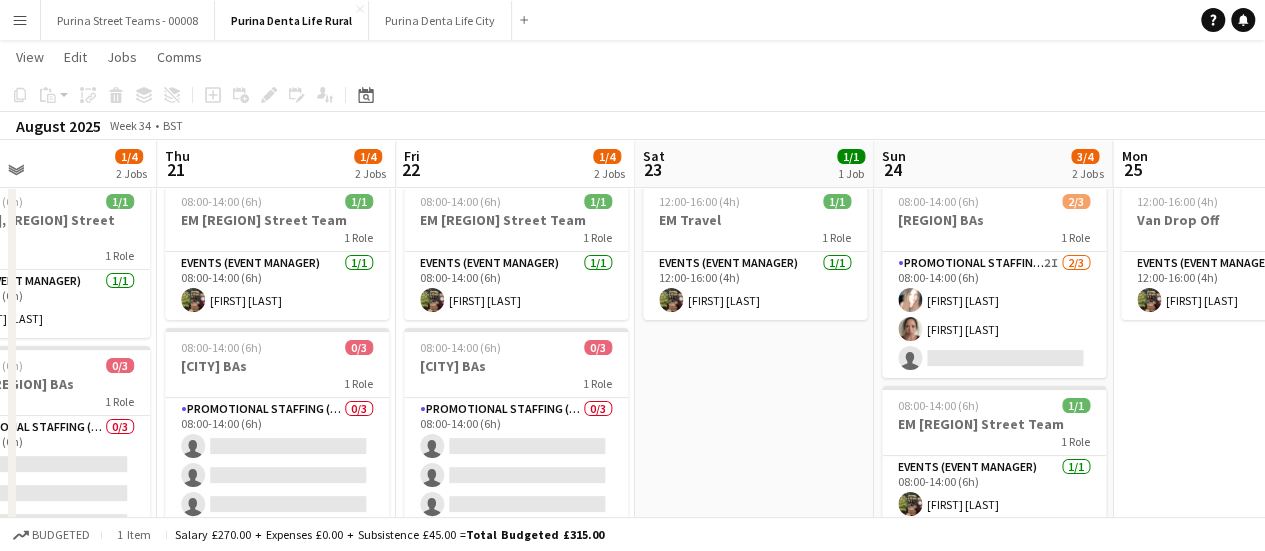 scroll, scrollTop: 0, scrollLeft: 800, axis: horizontal 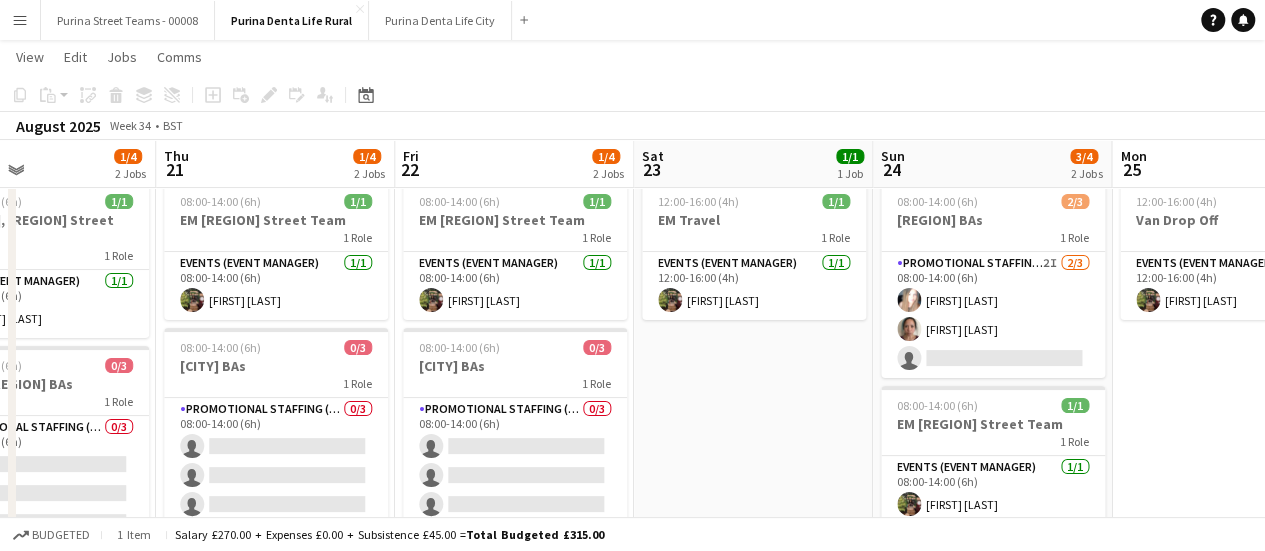 drag, startPoint x: 1028, startPoint y: 283, endPoint x: 465, endPoint y: 249, distance: 564.0257 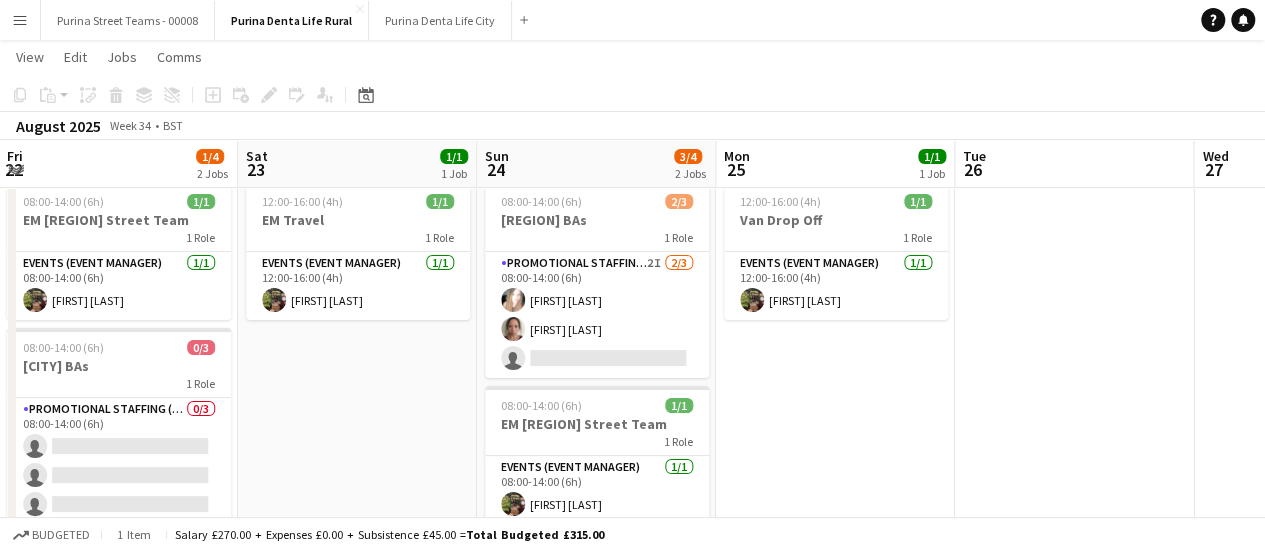 scroll, scrollTop: 0, scrollLeft: 720, axis: horizontal 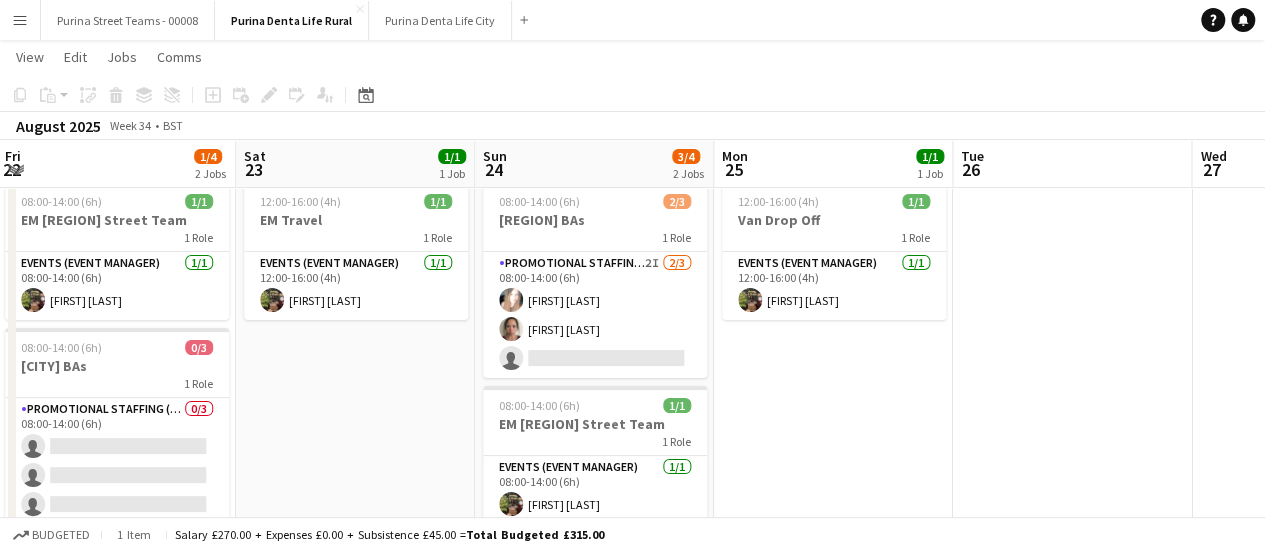 drag, startPoint x: 1148, startPoint y: 335, endPoint x: 750, endPoint y: 316, distance: 398.45325 